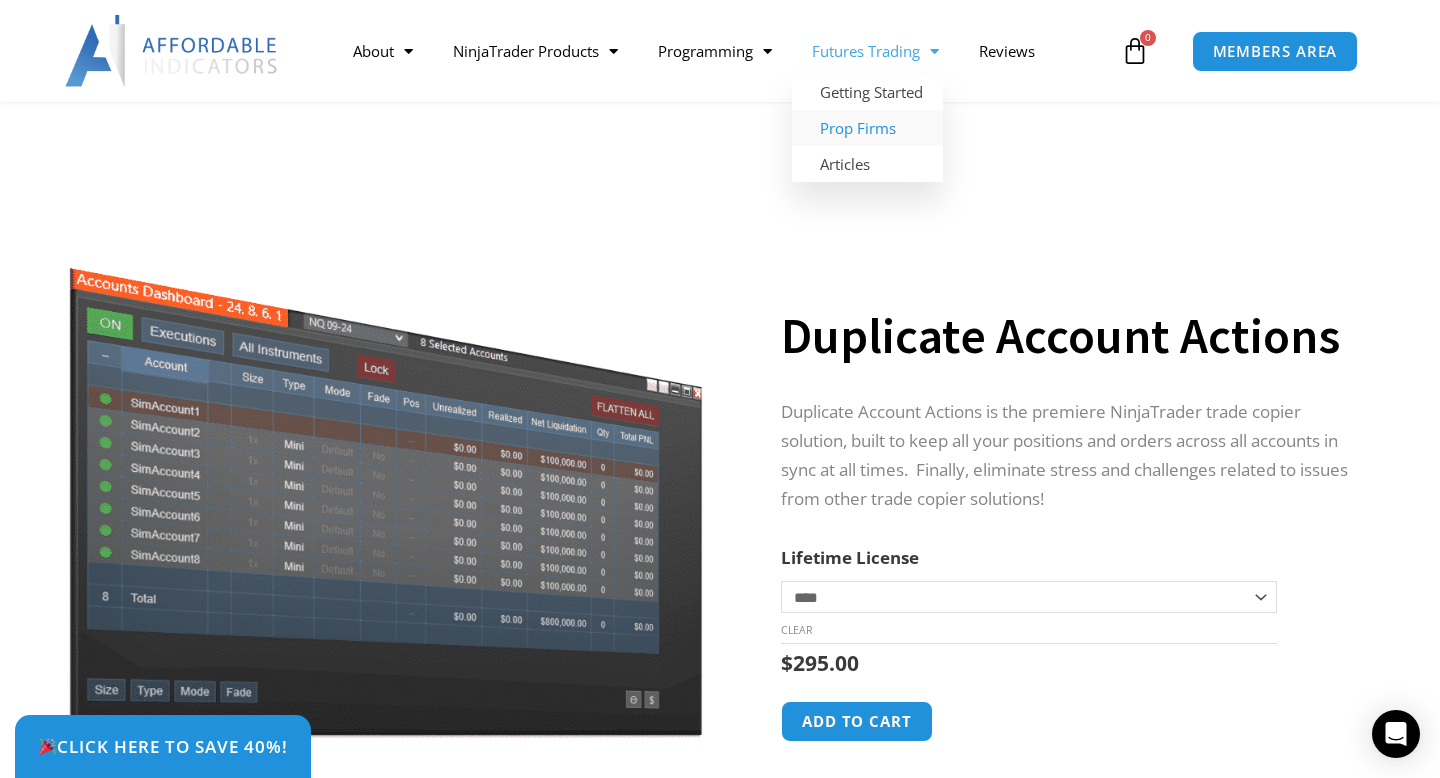 scroll, scrollTop: 5609, scrollLeft: 0, axis: vertical 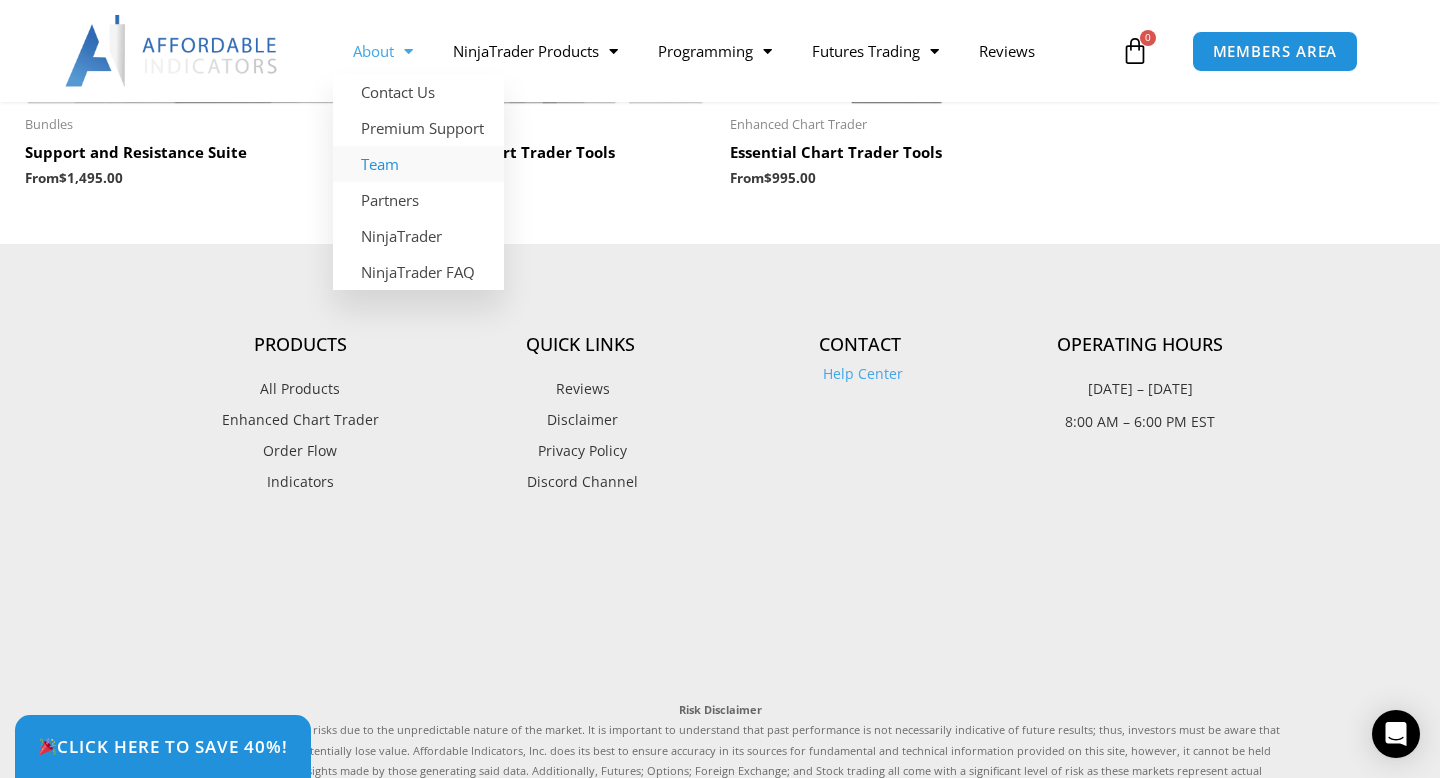 click on "Team" 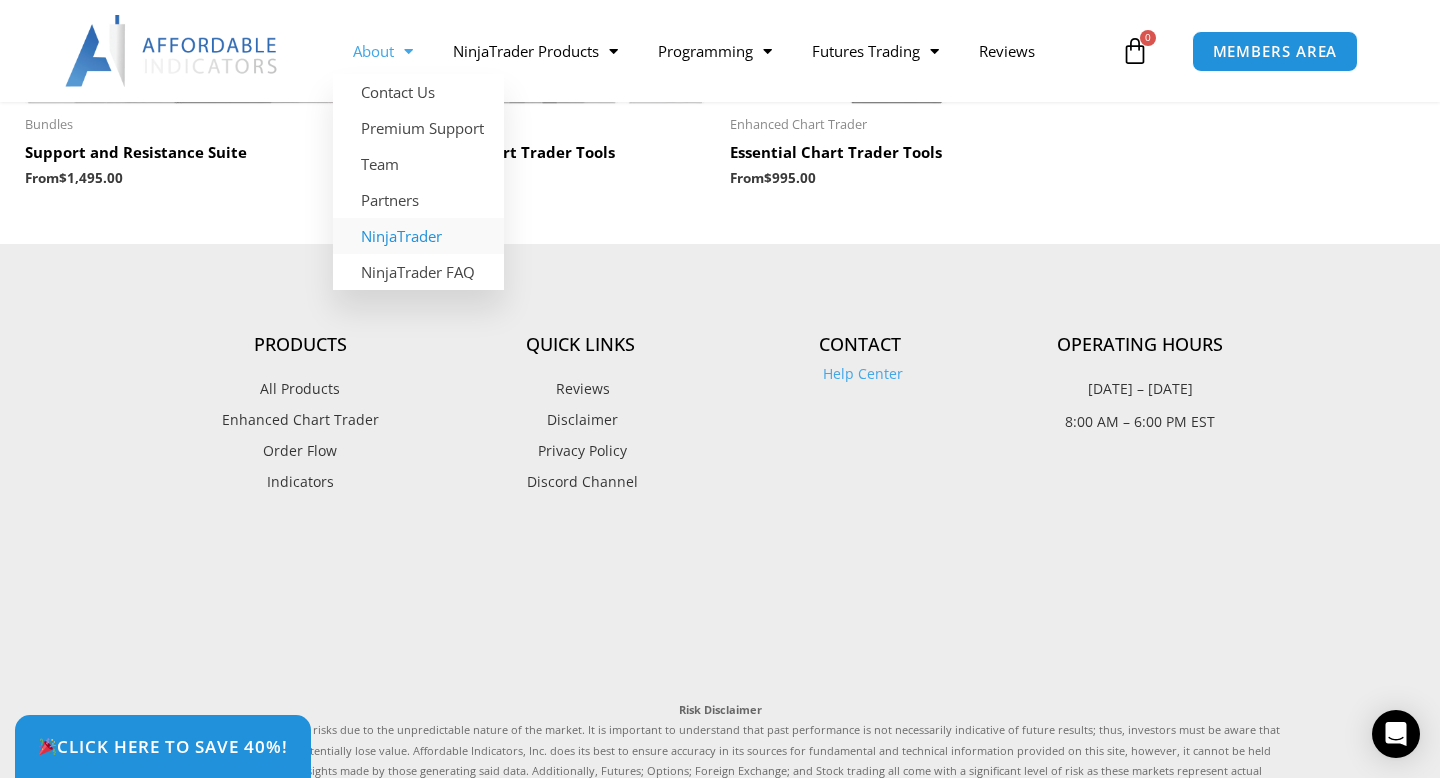 click on "NinjaTrader" 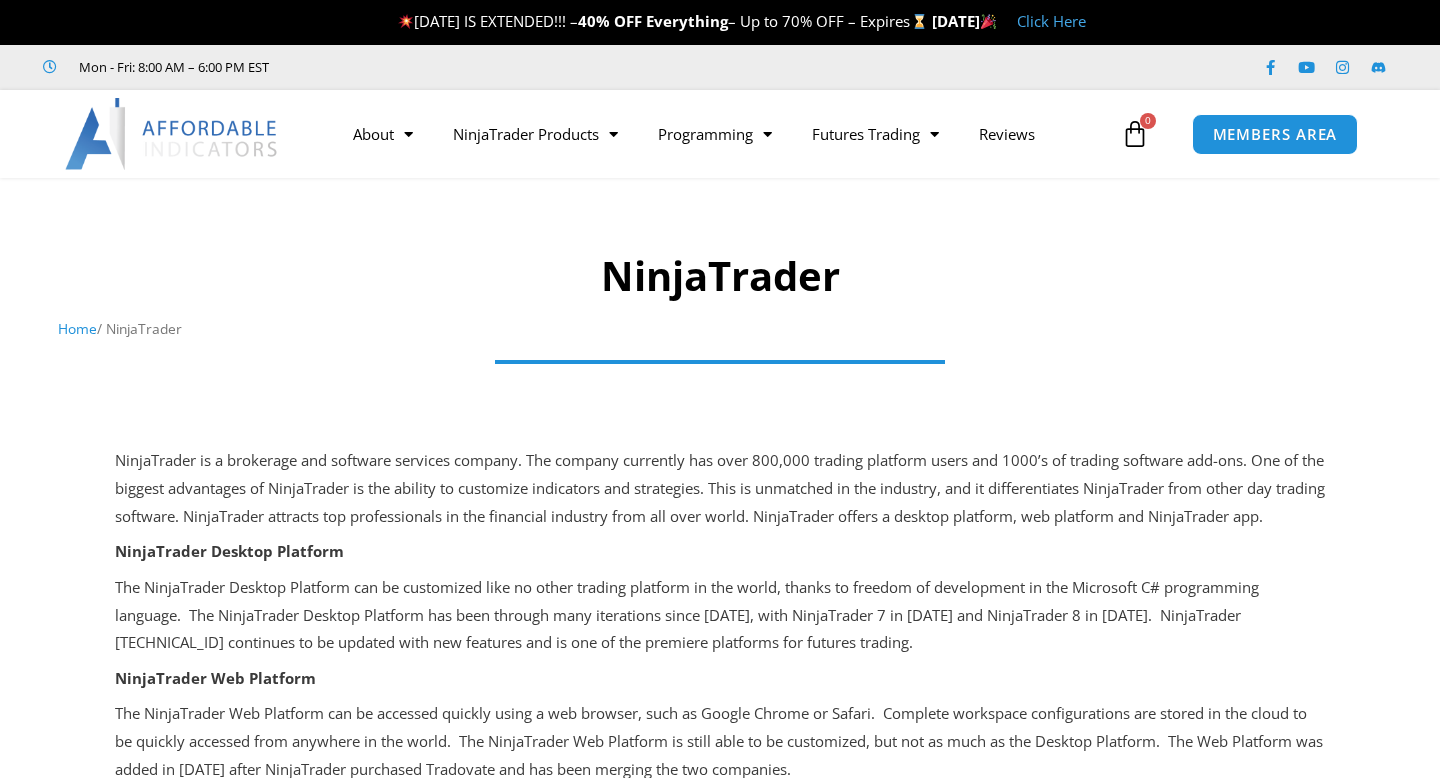 scroll, scrollTop: 0, scrollLeft: 0, axis: both 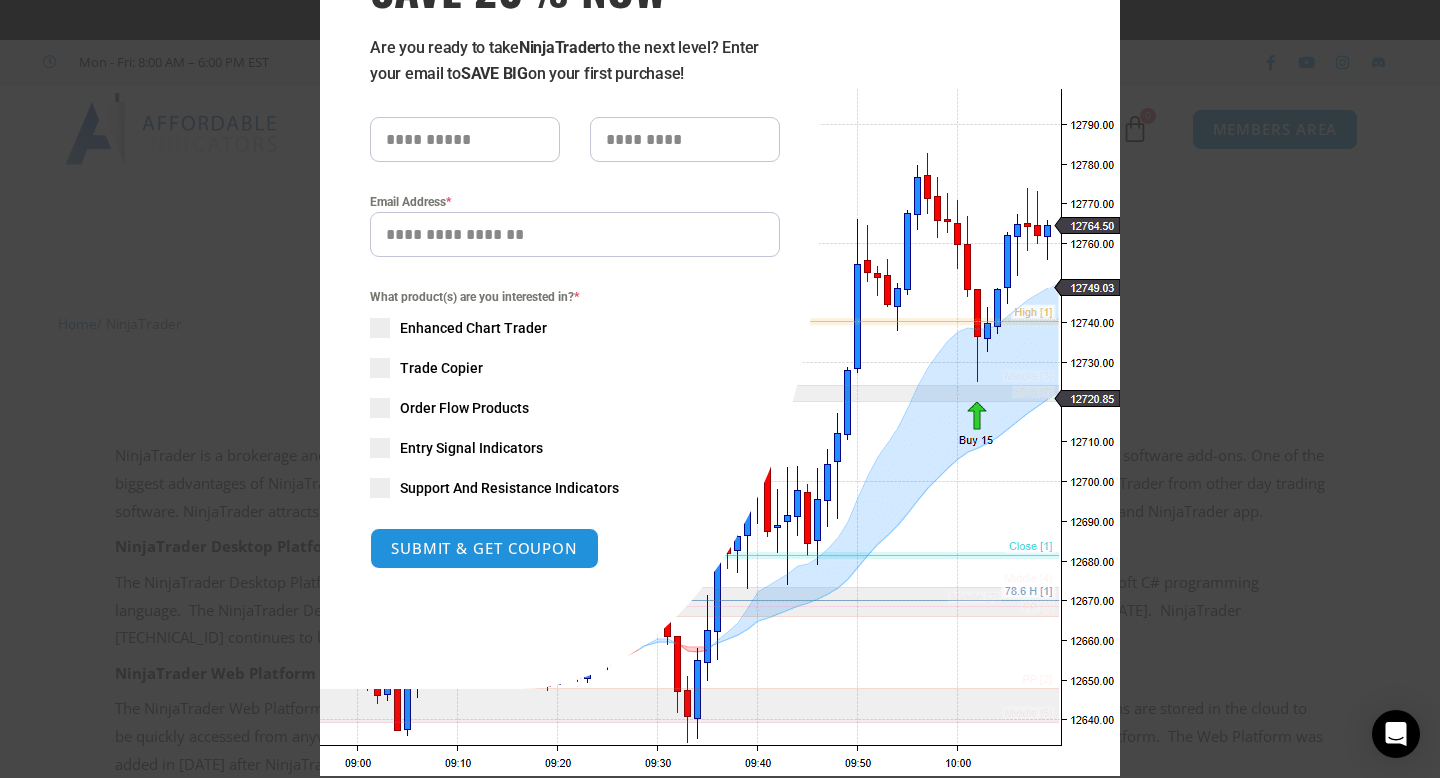 click on "Trade Copier" at bounding box center [441, 368] 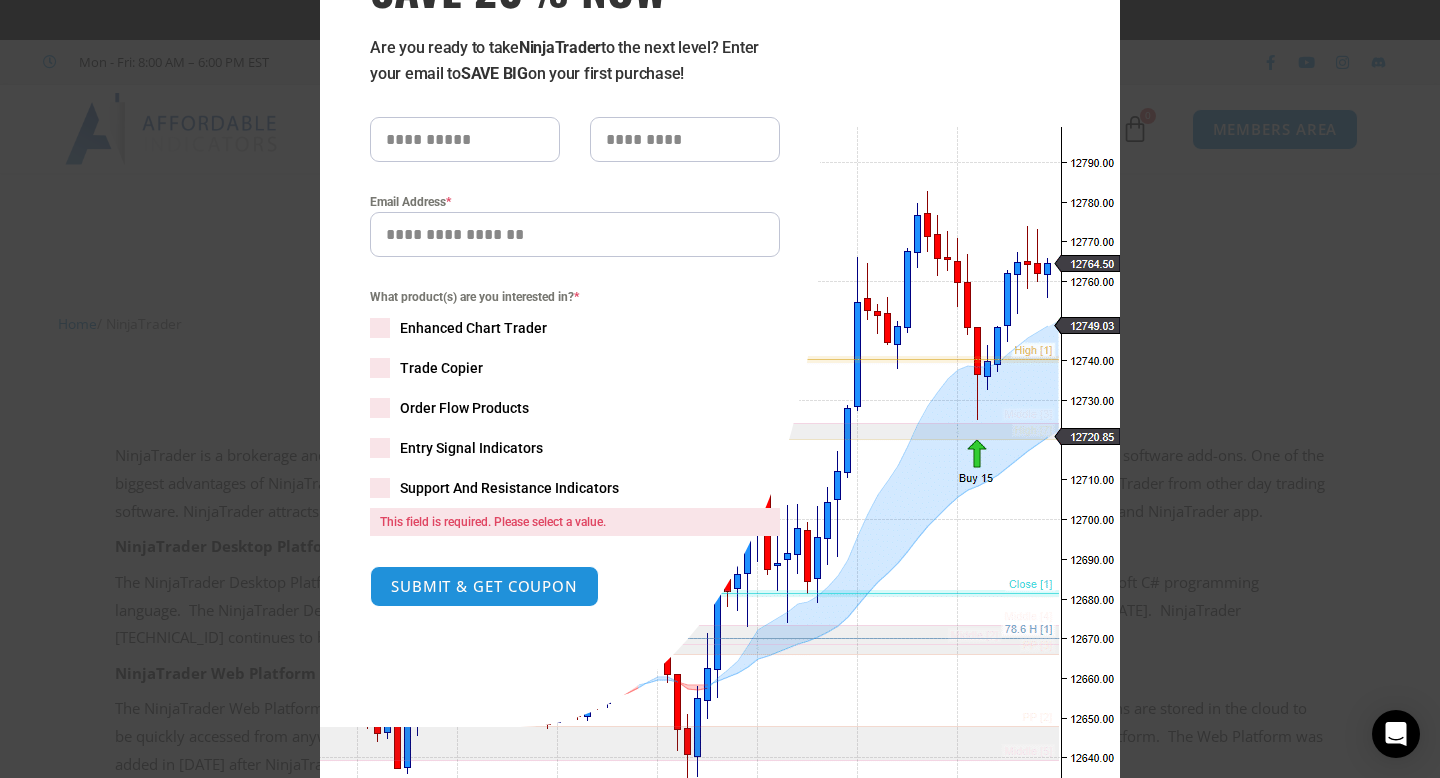 click on "Trade Copier" at bounding box center (441, 368) 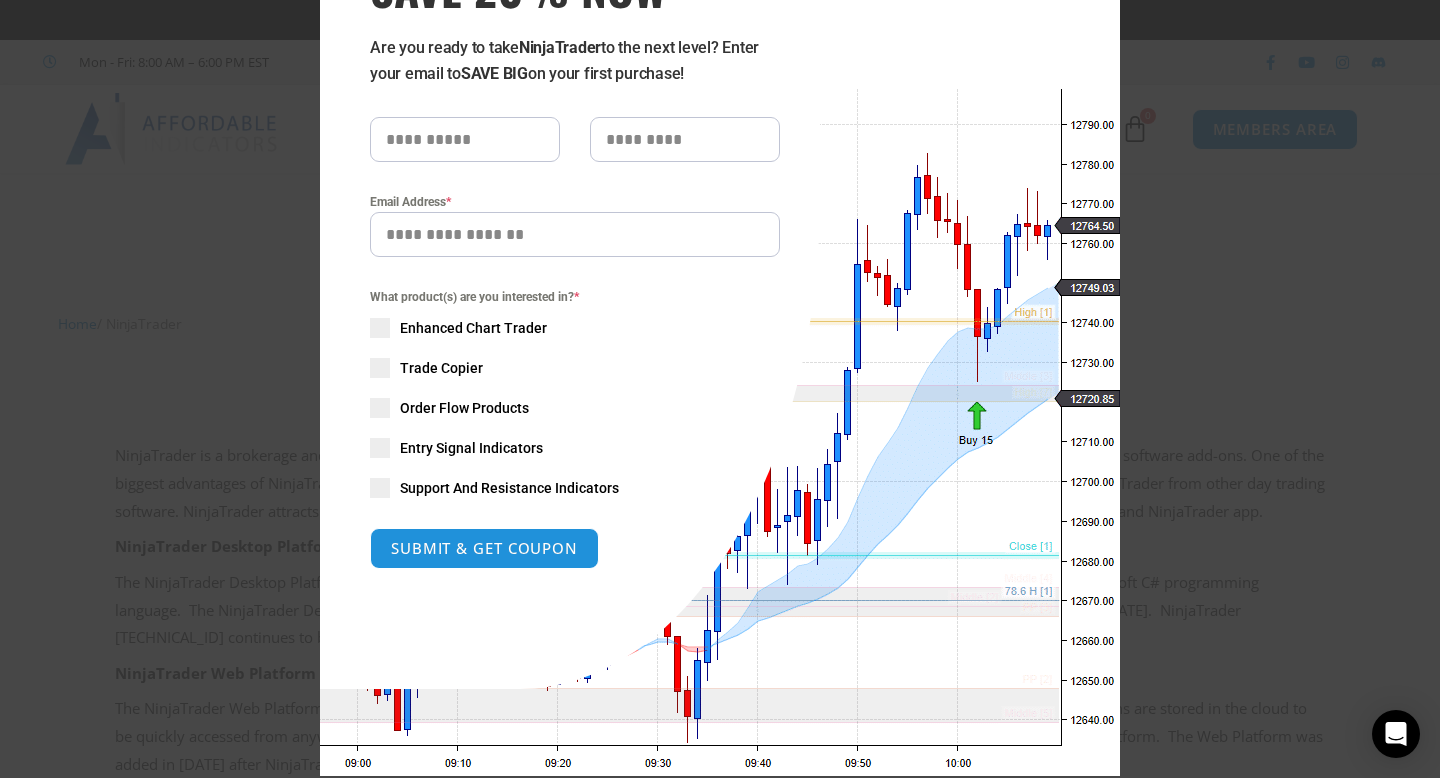 click on "Close this module
SAVE 20% NOW Are you ready to take  NinjaTrader  to the next level? Enter your email to  SAVE BIG  on your first purchase!
Email Address  * What product(s) are you interested in?  * Enhanced Chart Trader Trade Copier Order Flow Products Entry Signal Indicators Support And Resistance Indicators SUBMIT & GET COUPON Please do not fill in this field.
No thanks, I’m not interested!" at bounding box center [720, 389] 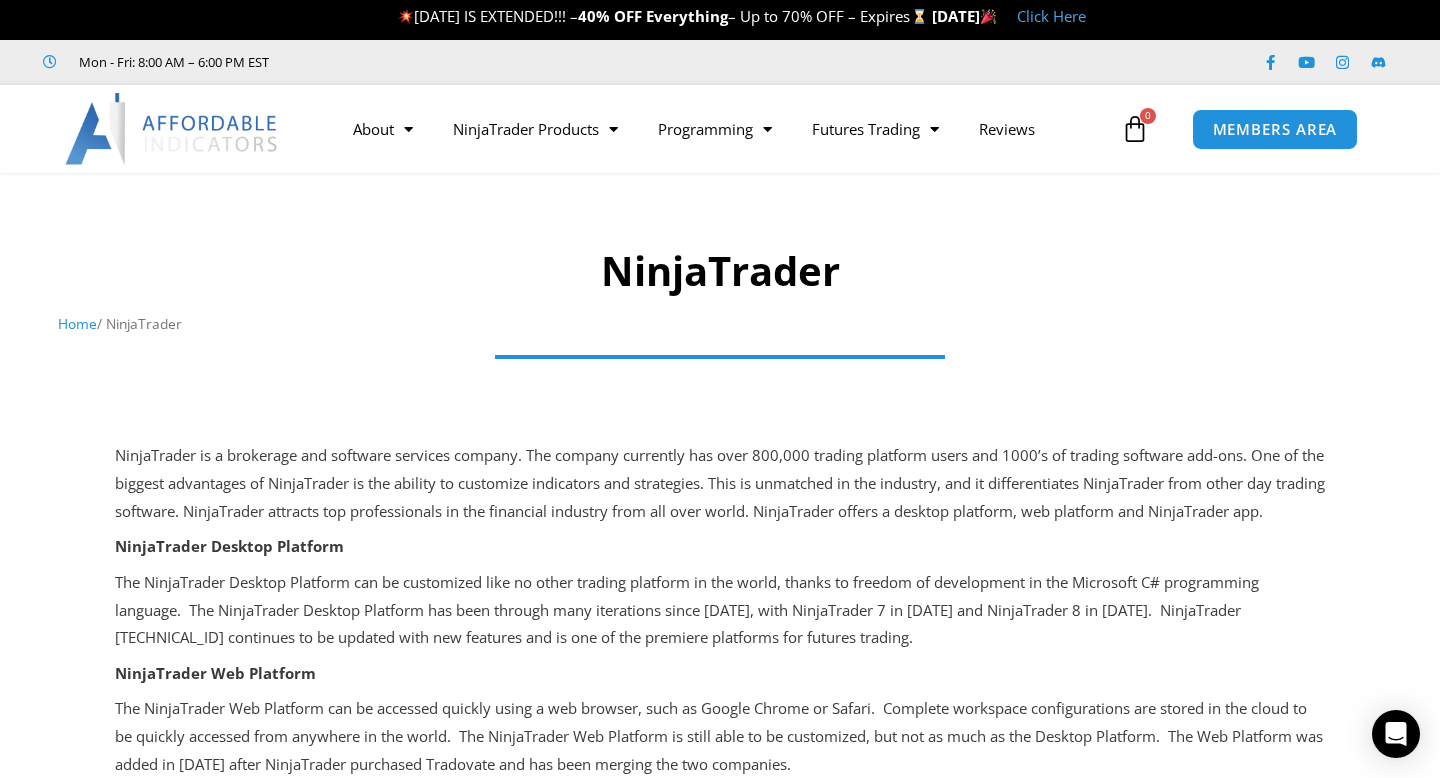 click on "Click Here" at bounding box center [1051, 16] 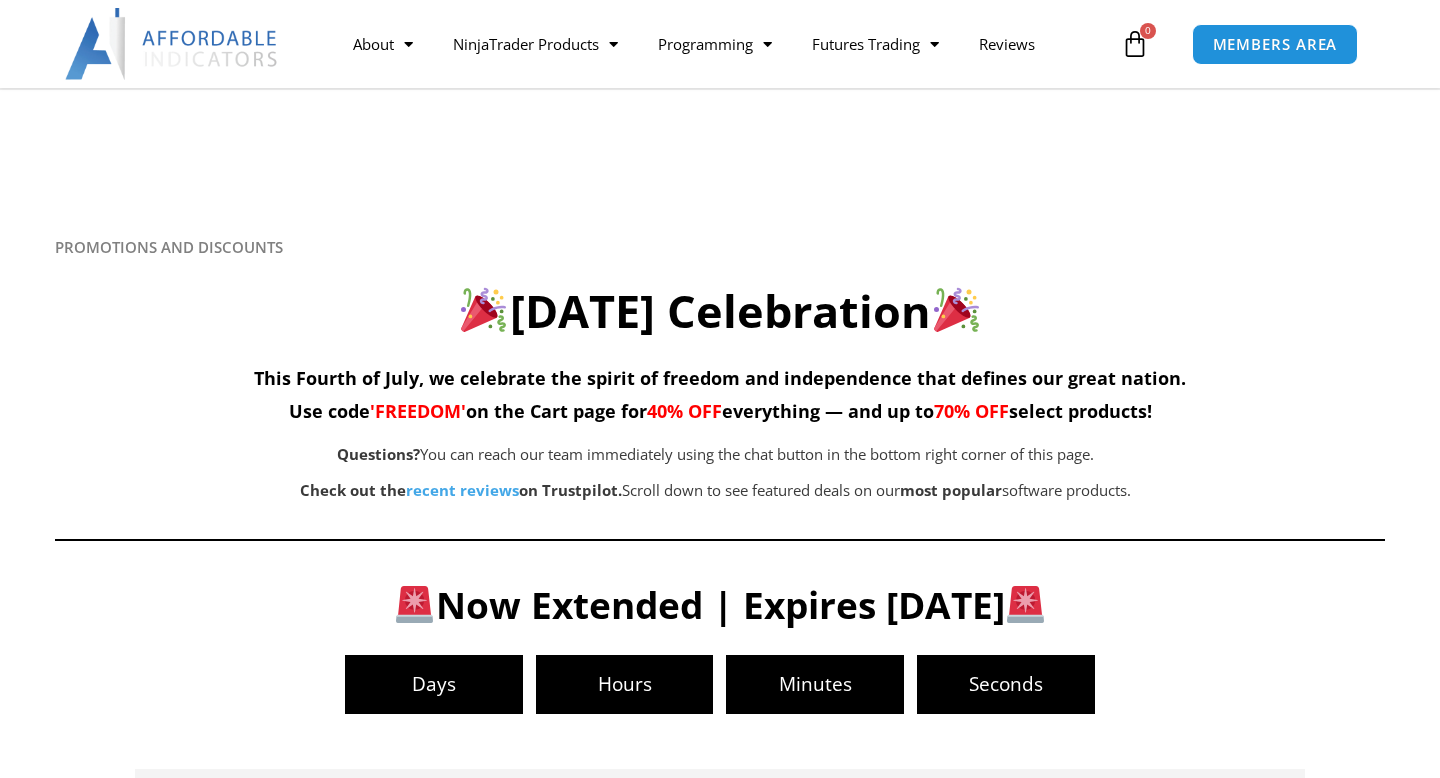 scroll, scrollTop: 150, scrollLeft: 0, axis: vertical 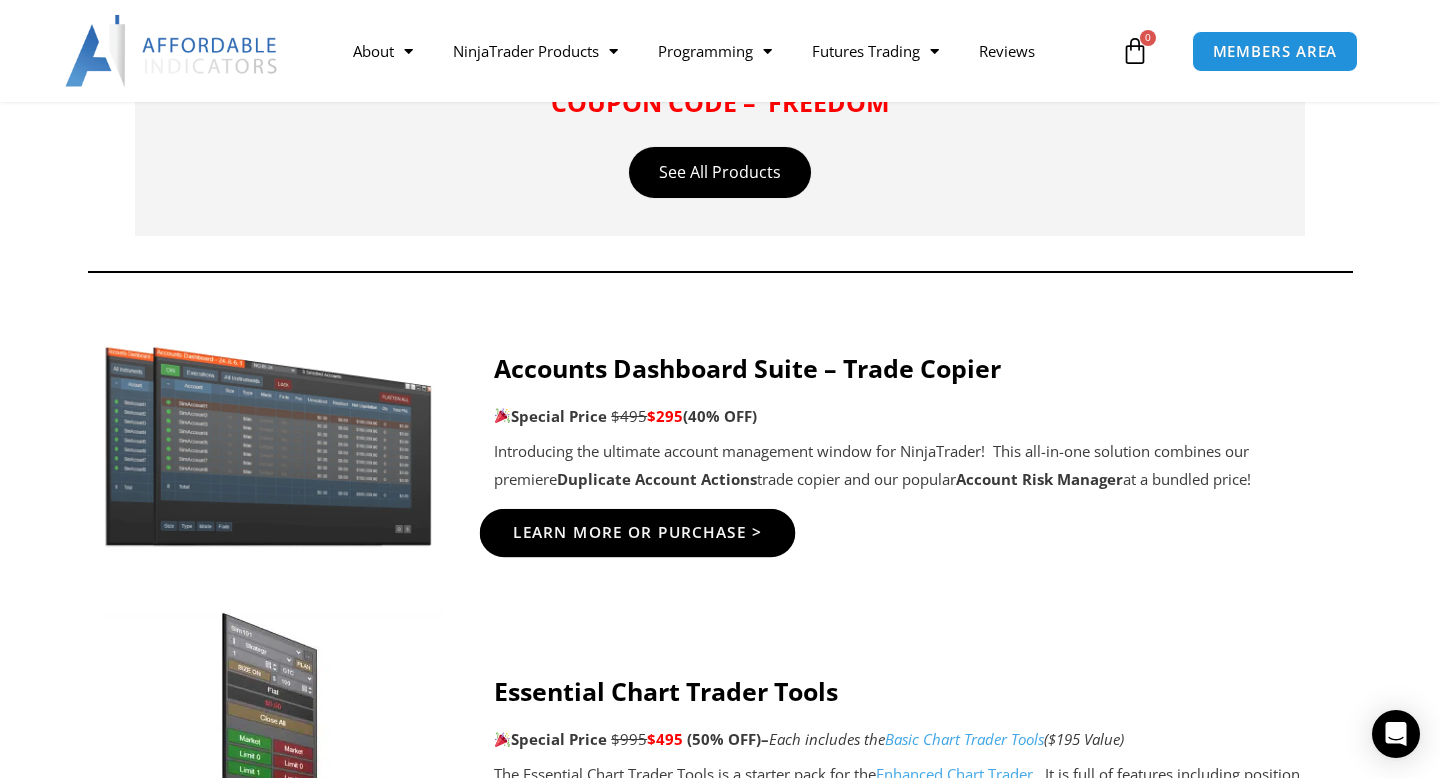 click on "Learn More Or Purchase >" at bounding box center (638, 533) 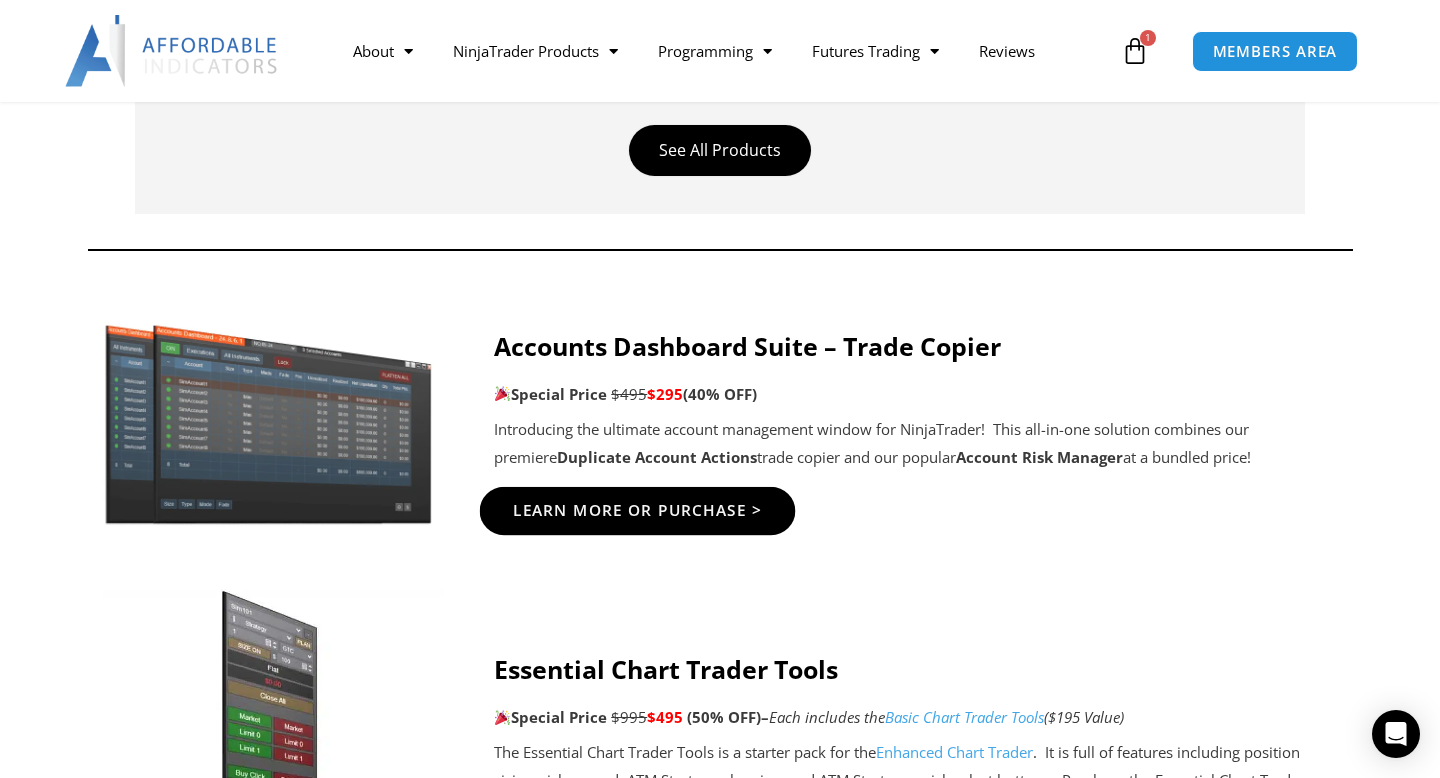 scroll, scrollTop: 887, scrollLeft: 0, axis: vertical 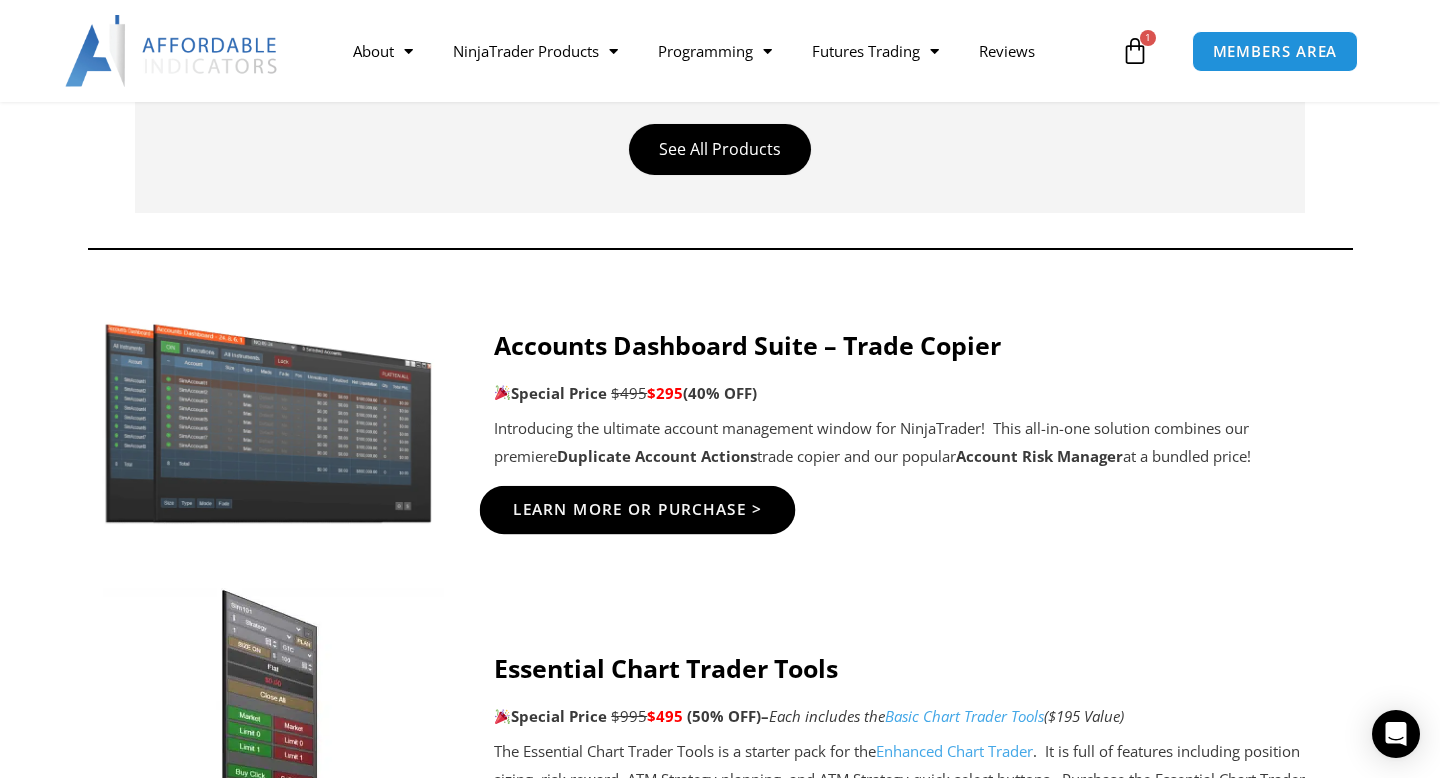 click on "Learn More Or Purchase >" at bounding box center [638, 510] 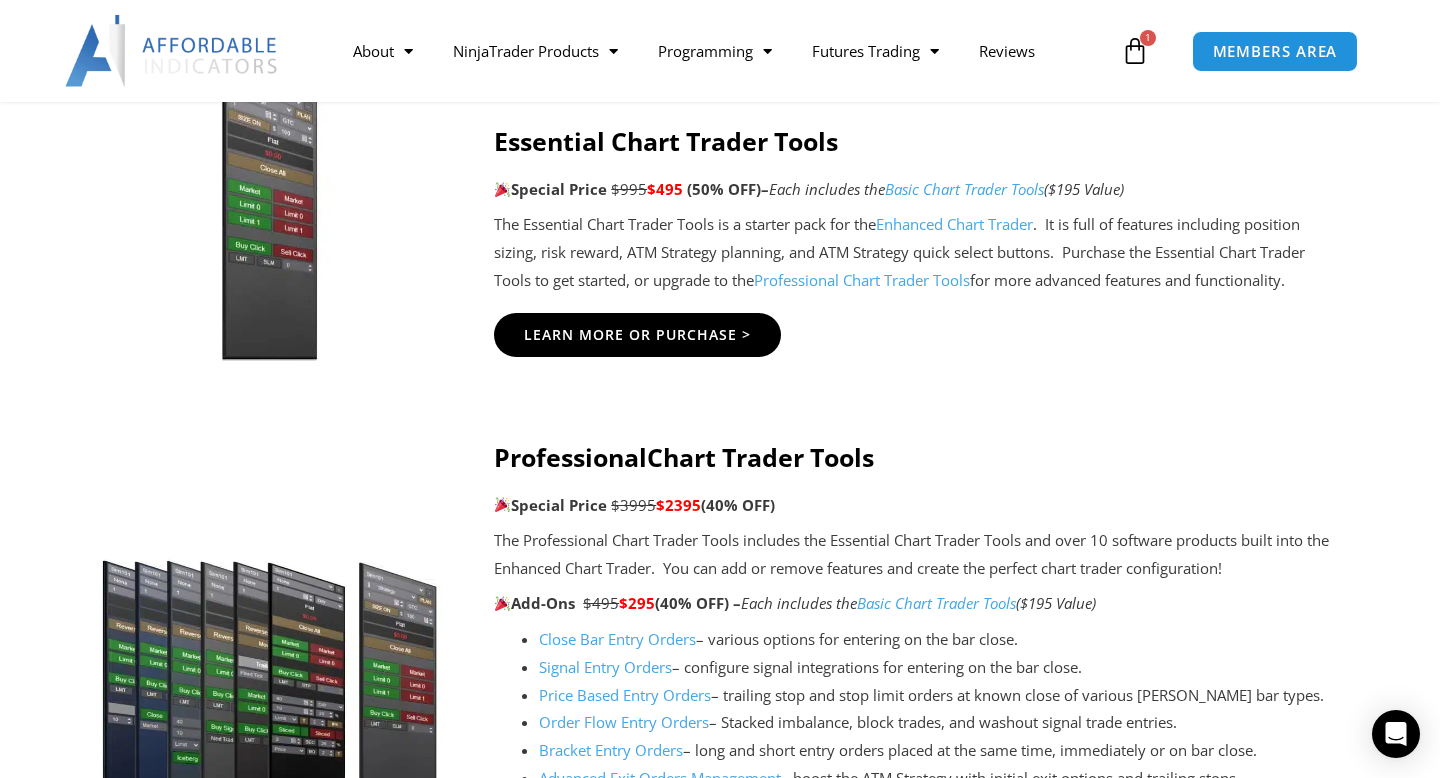 scroll, scrollTop: 1347, scrollLeft: 0, axis: vertical 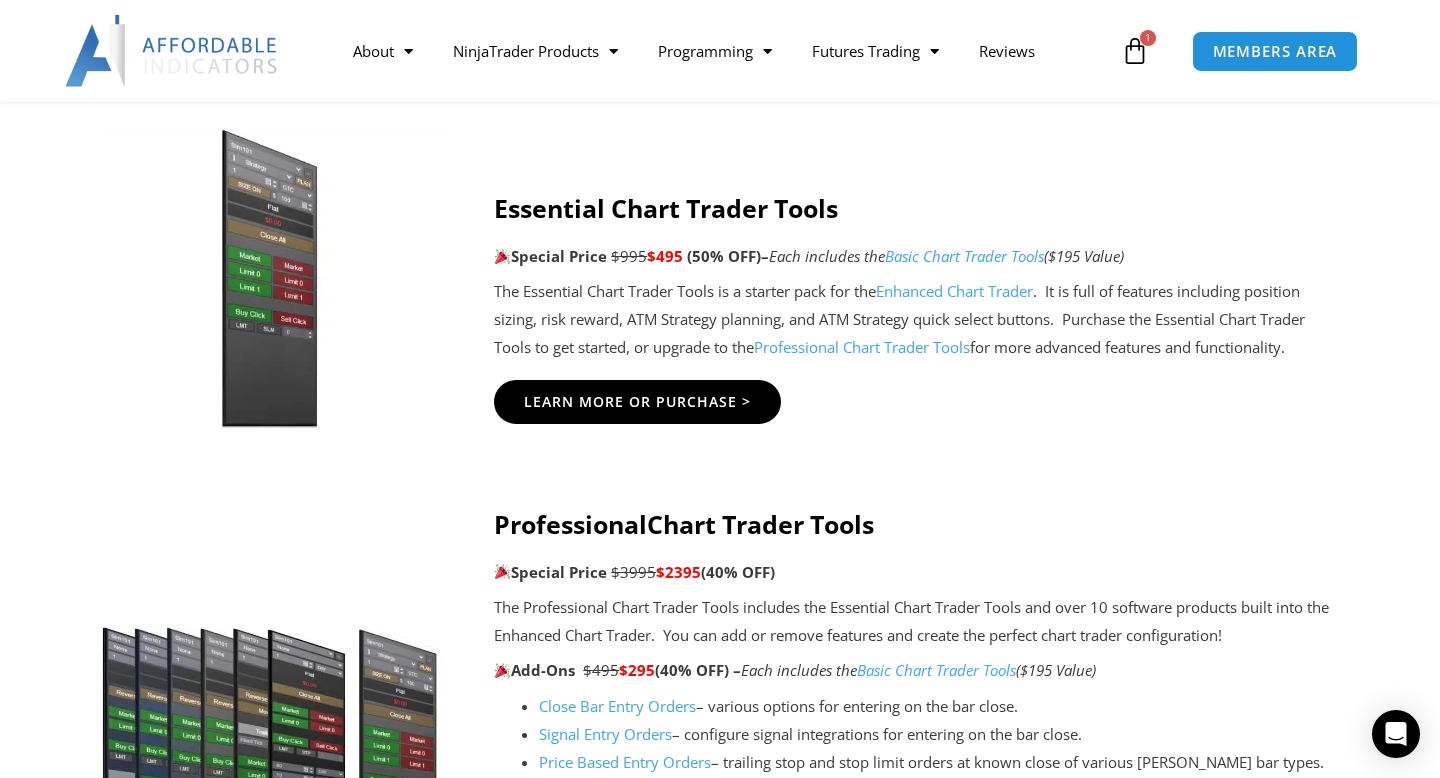 click on "Basic Chart Trader Tools" at bounding box center (964, 256) 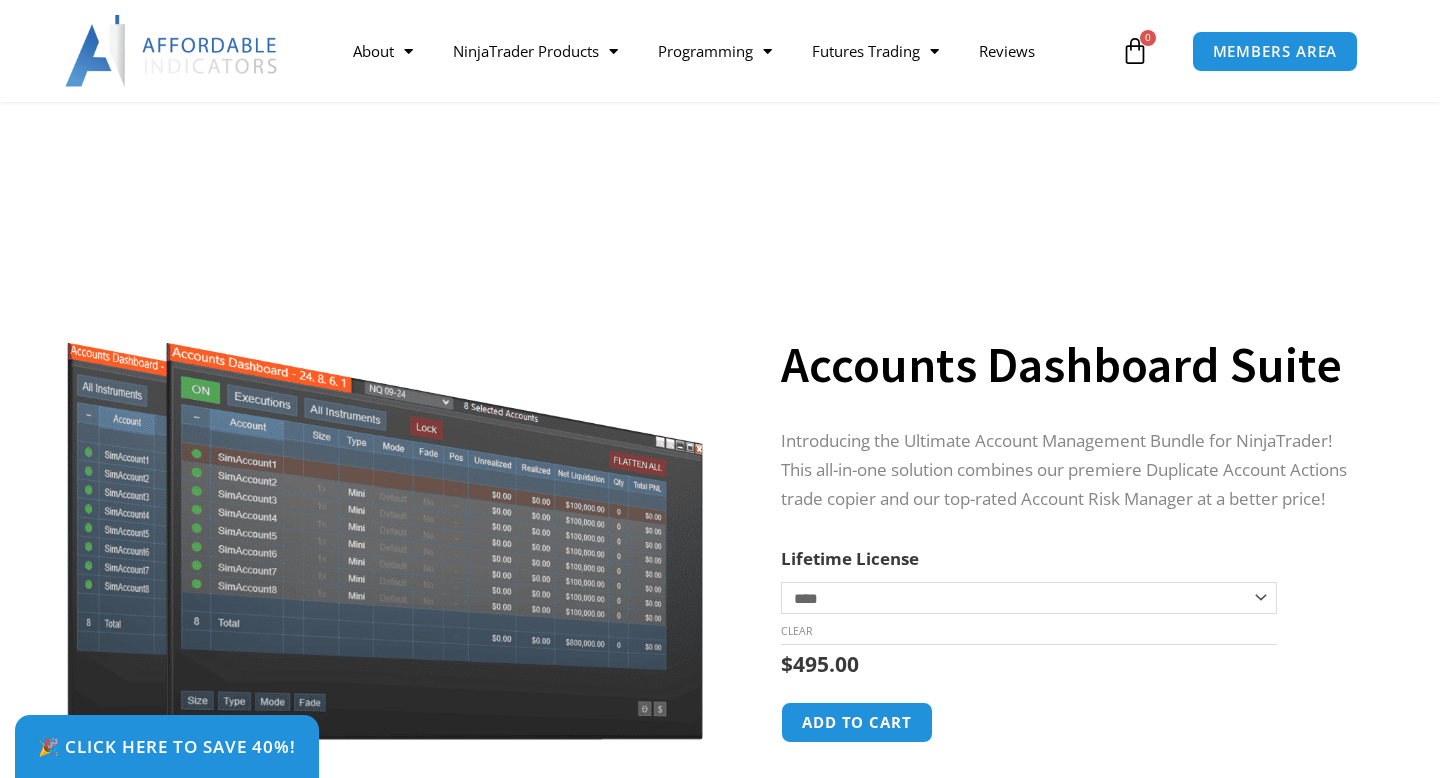 scroll, scrollTop: 421, scrollLeft: 0, axis: vertical 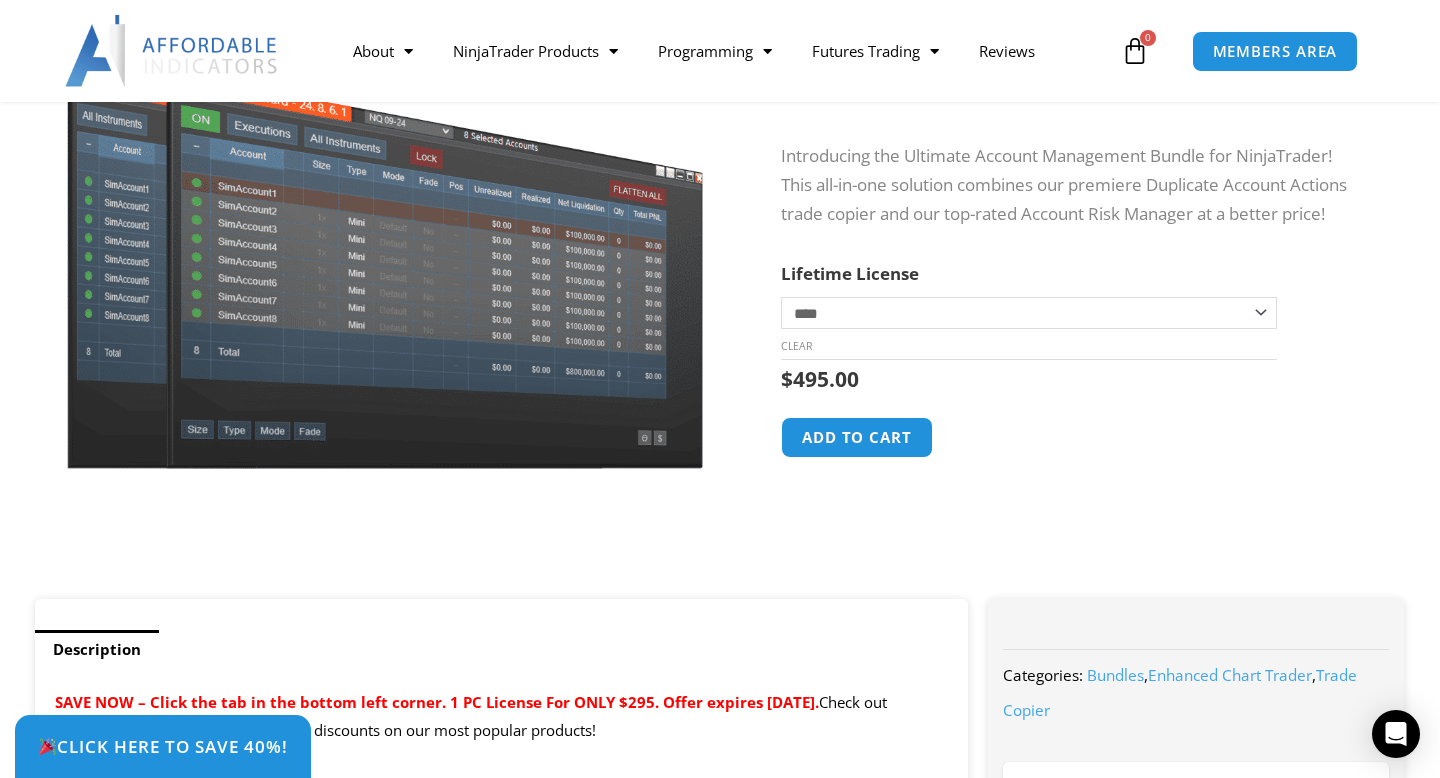 click on "**********" 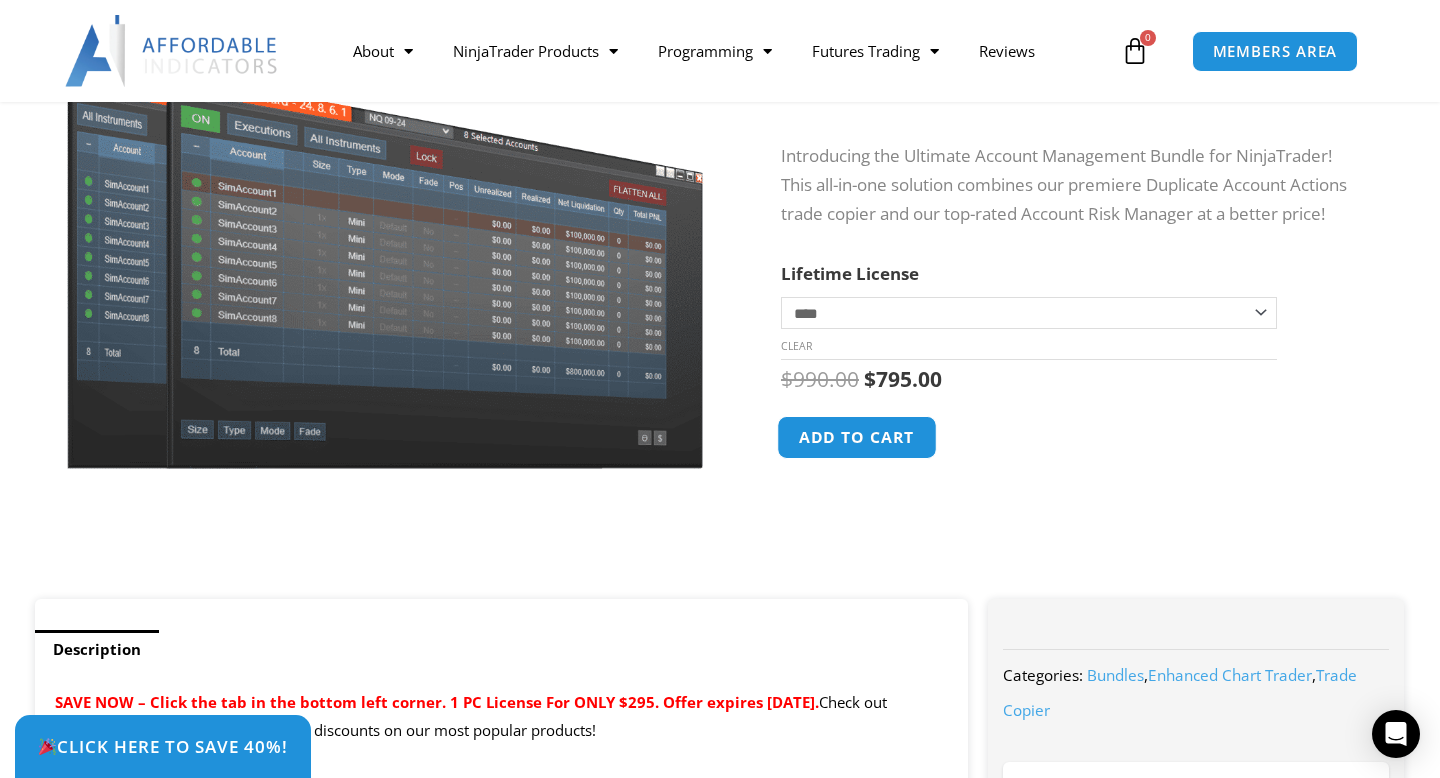 click on "Add to cart" 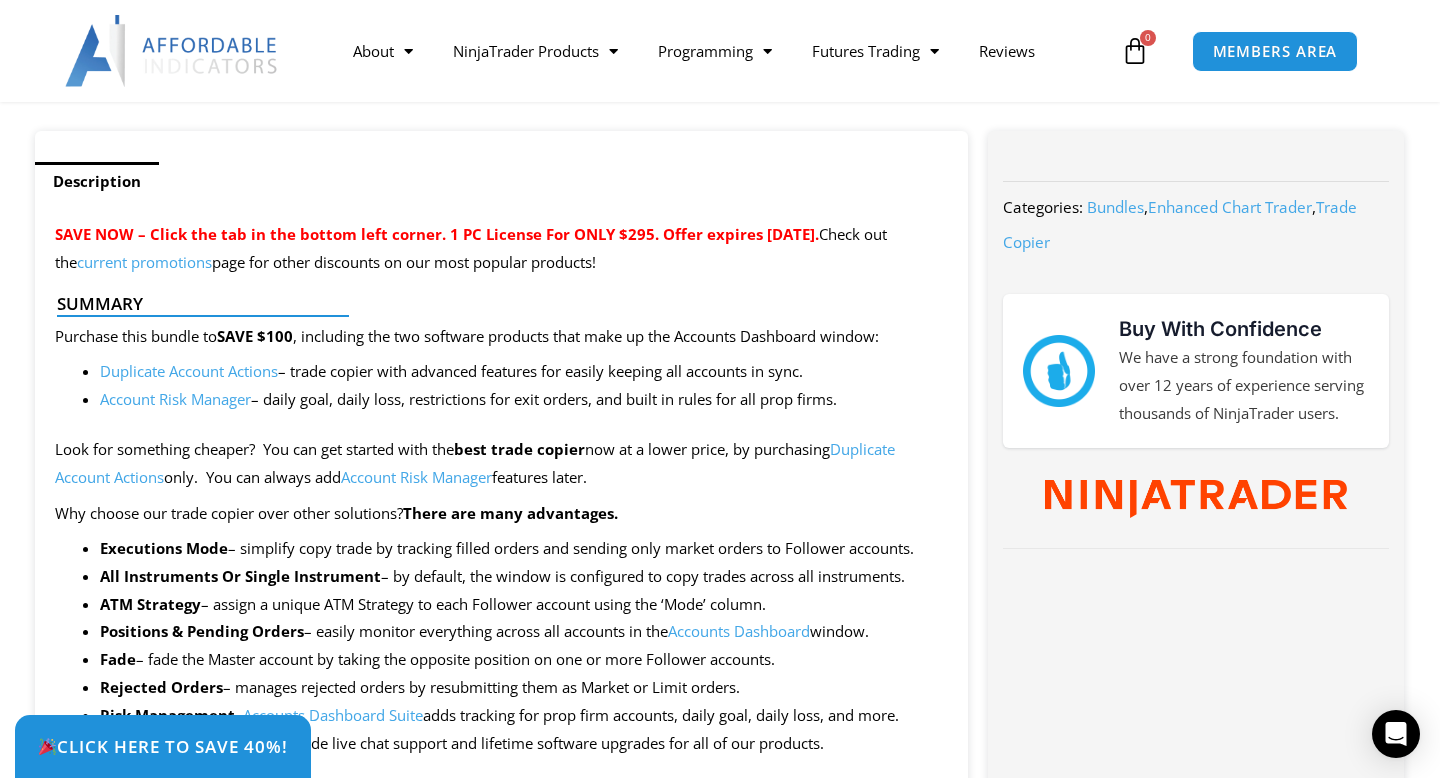 scroll, scrollTop: 742, scrollLeft: 0, axis: vertical 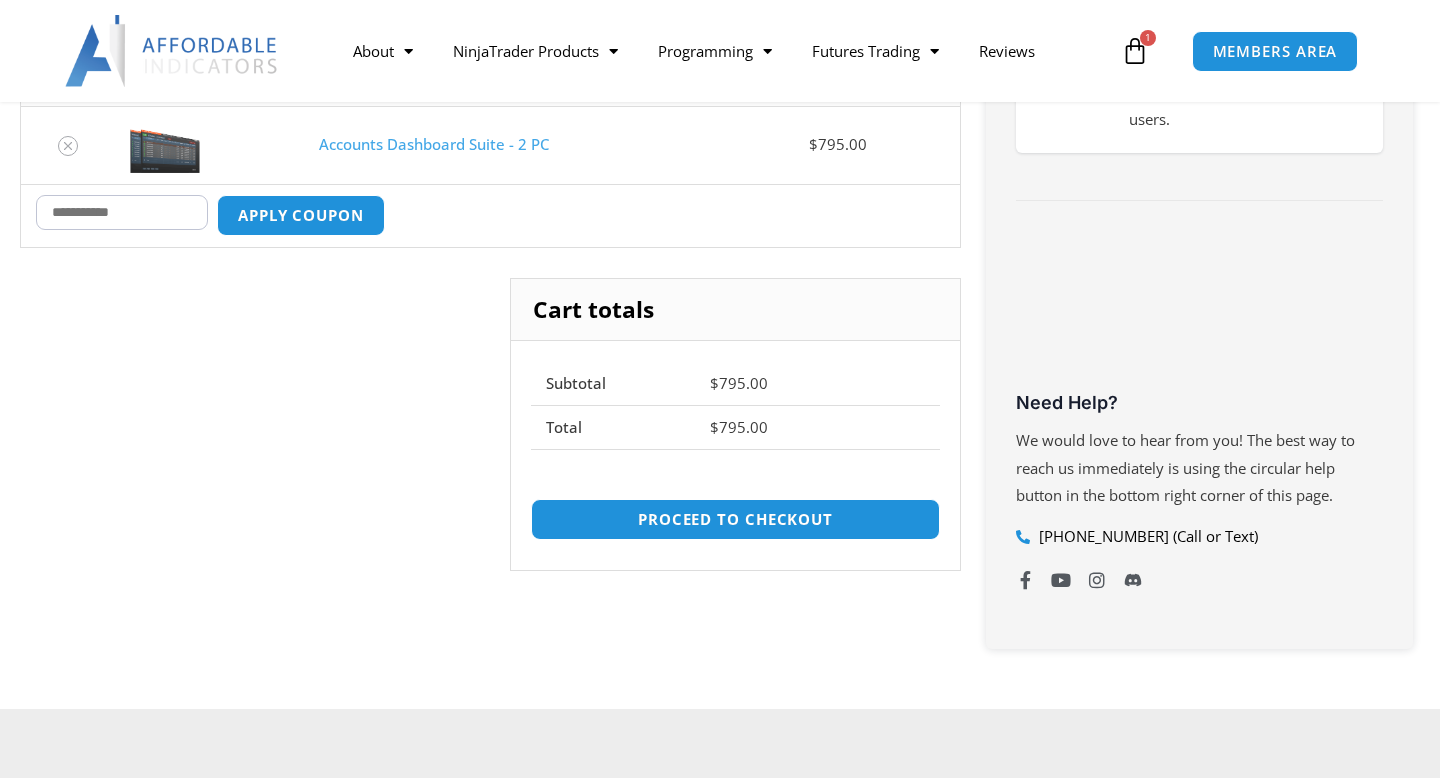 click on "Coupon:" at bounding box center (122, 212) 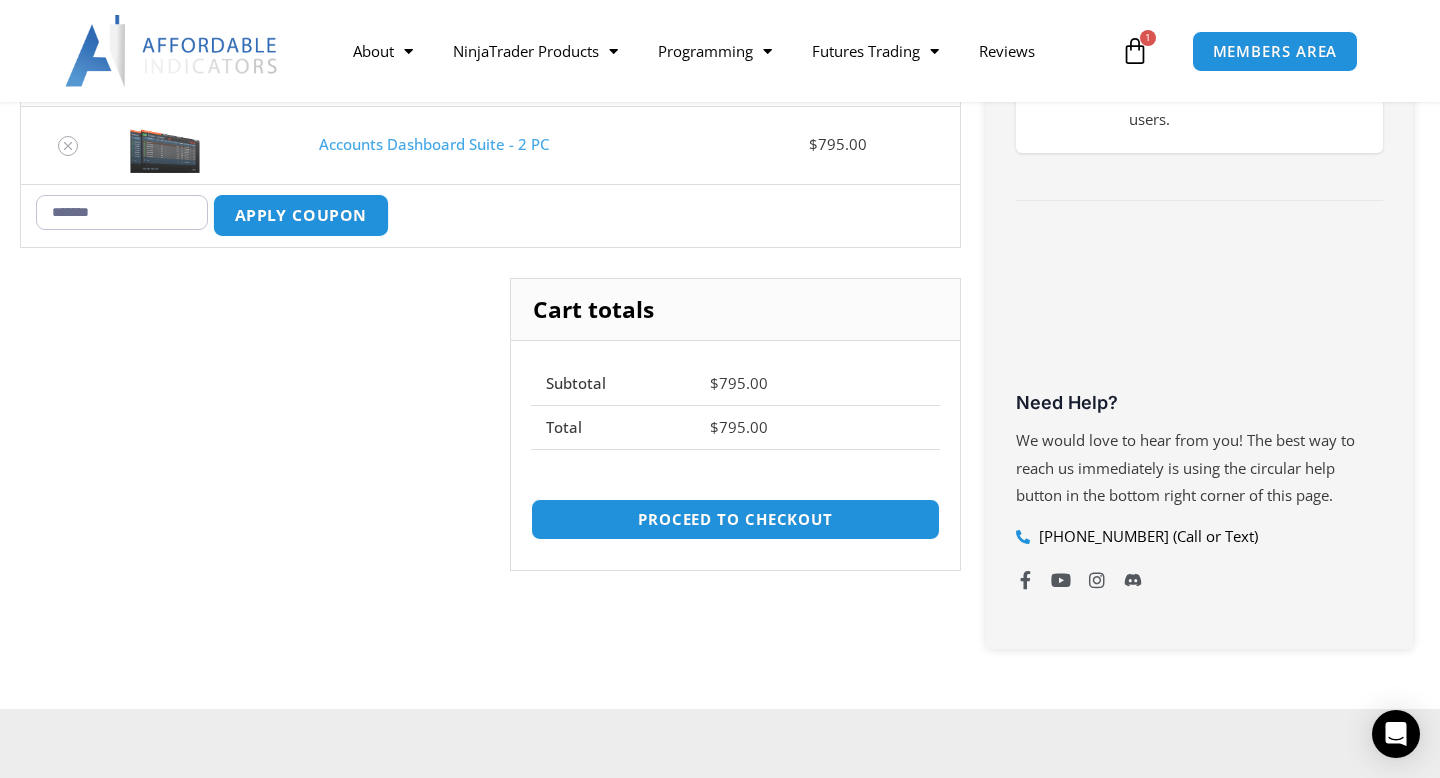 type on "*******" 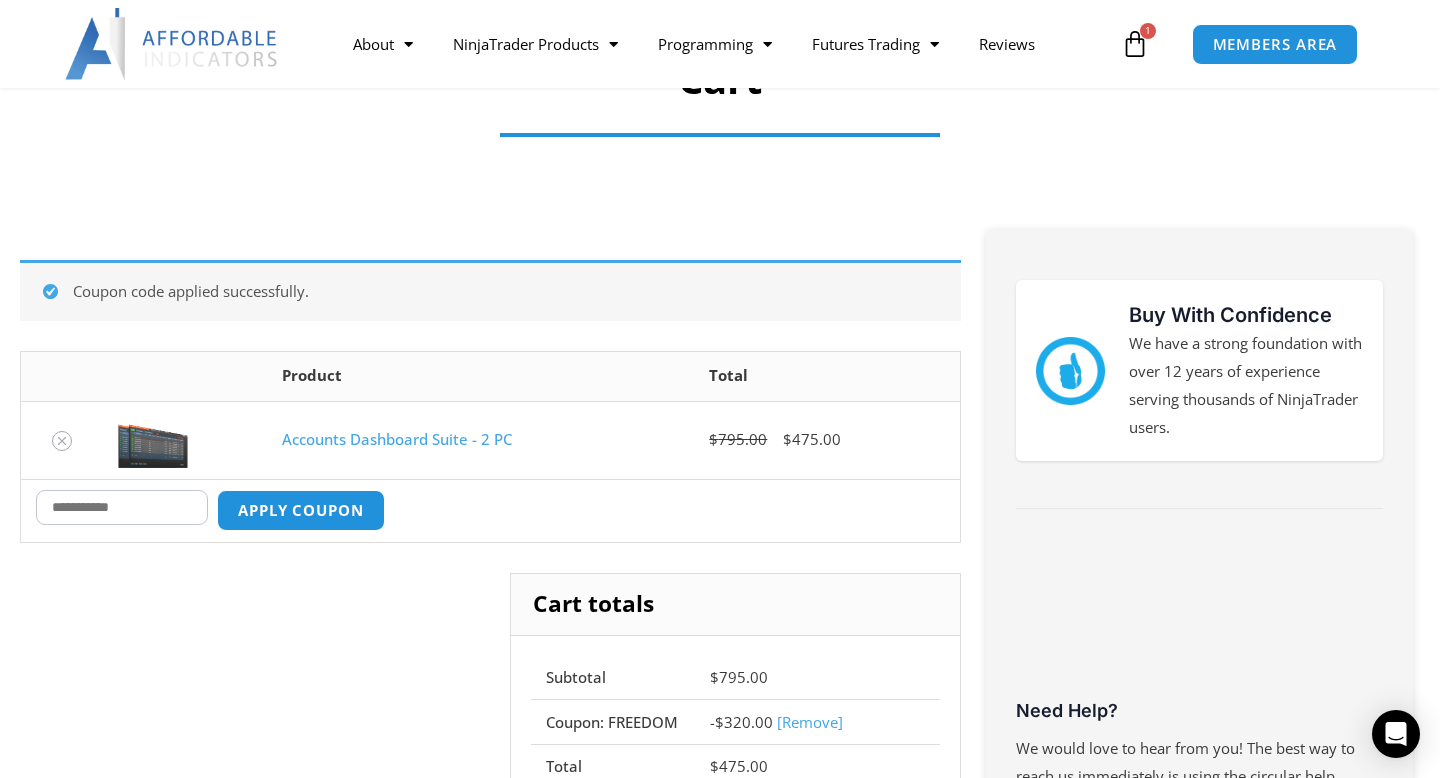 scroll, scrollTop: 206, scrollLeft: 0, axis: vertical 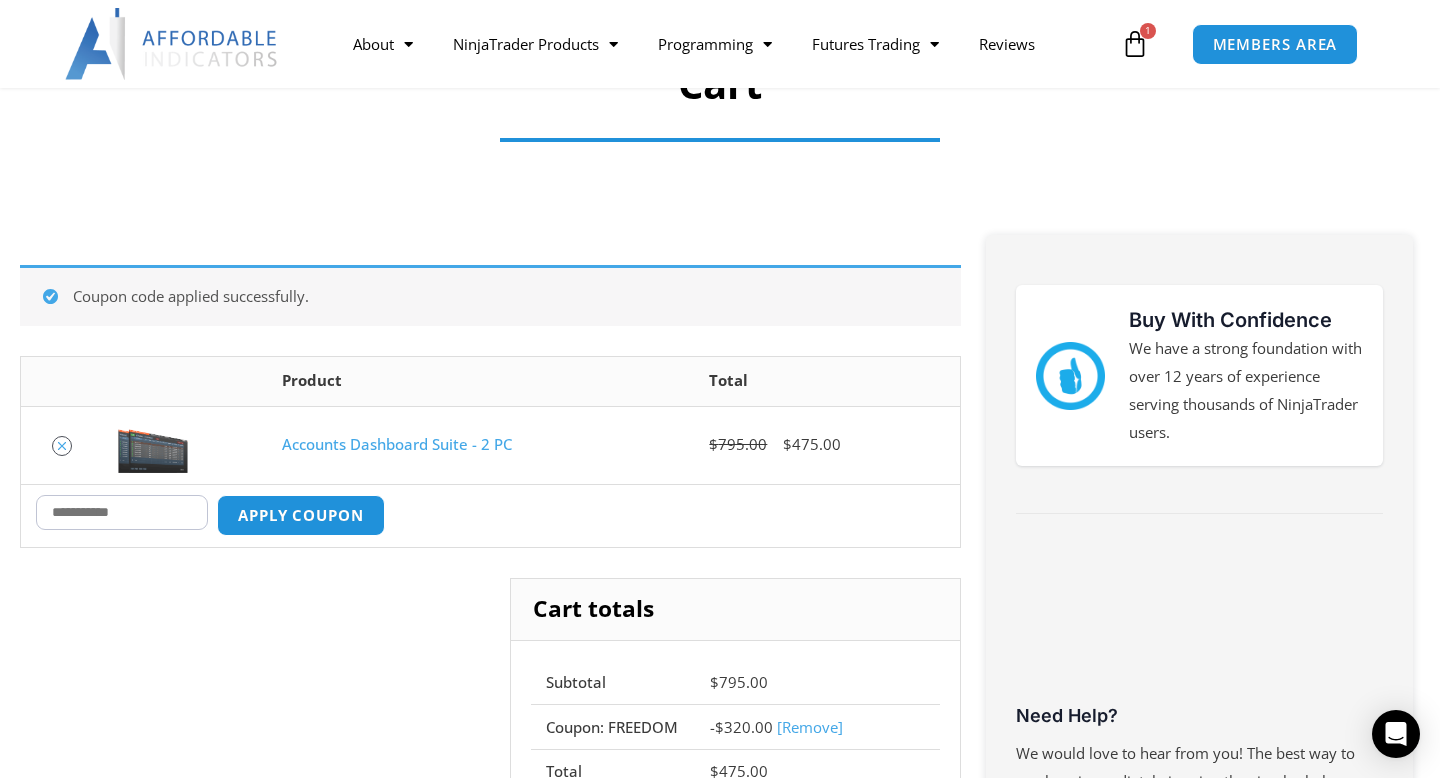 click 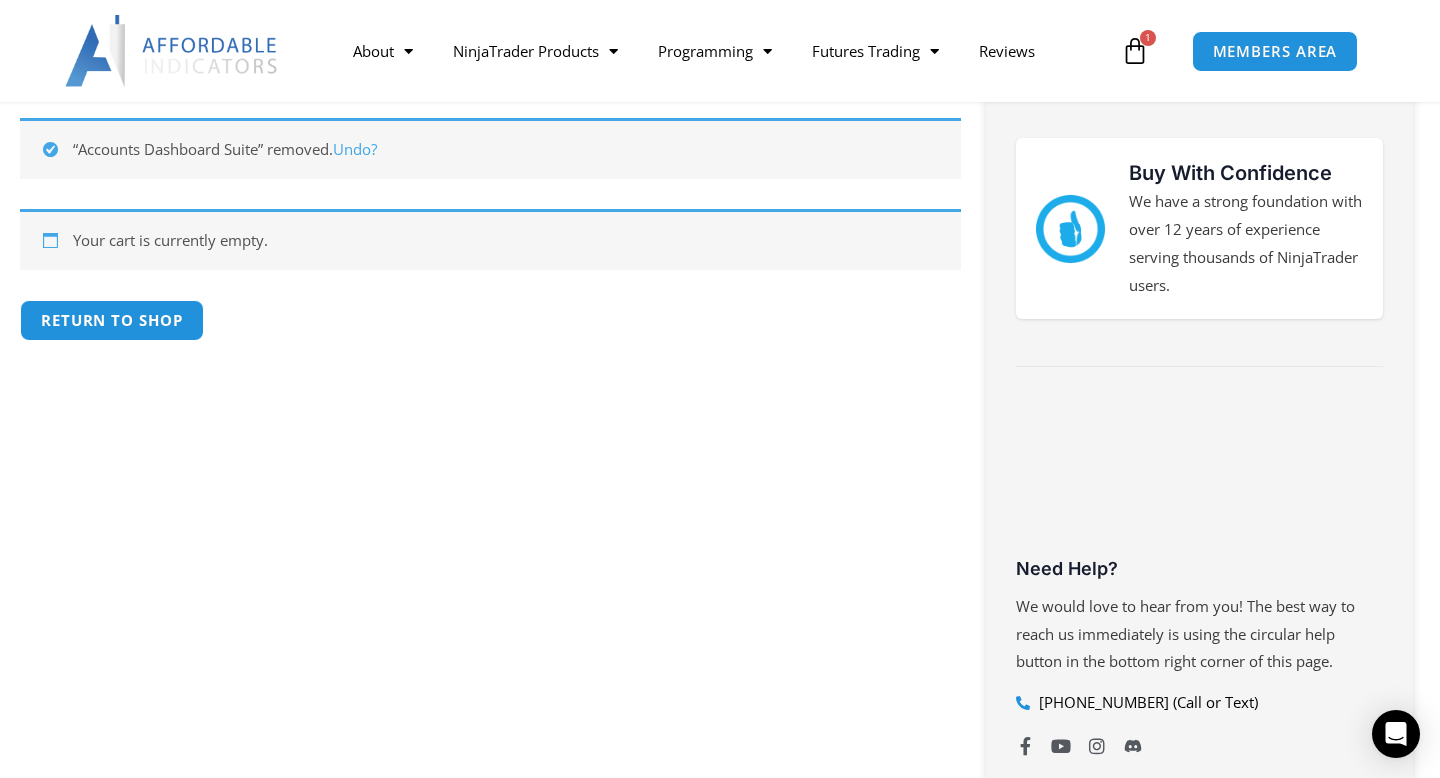 scroll, scrollTop: 371, scrollLeft: 0, axis: vertical 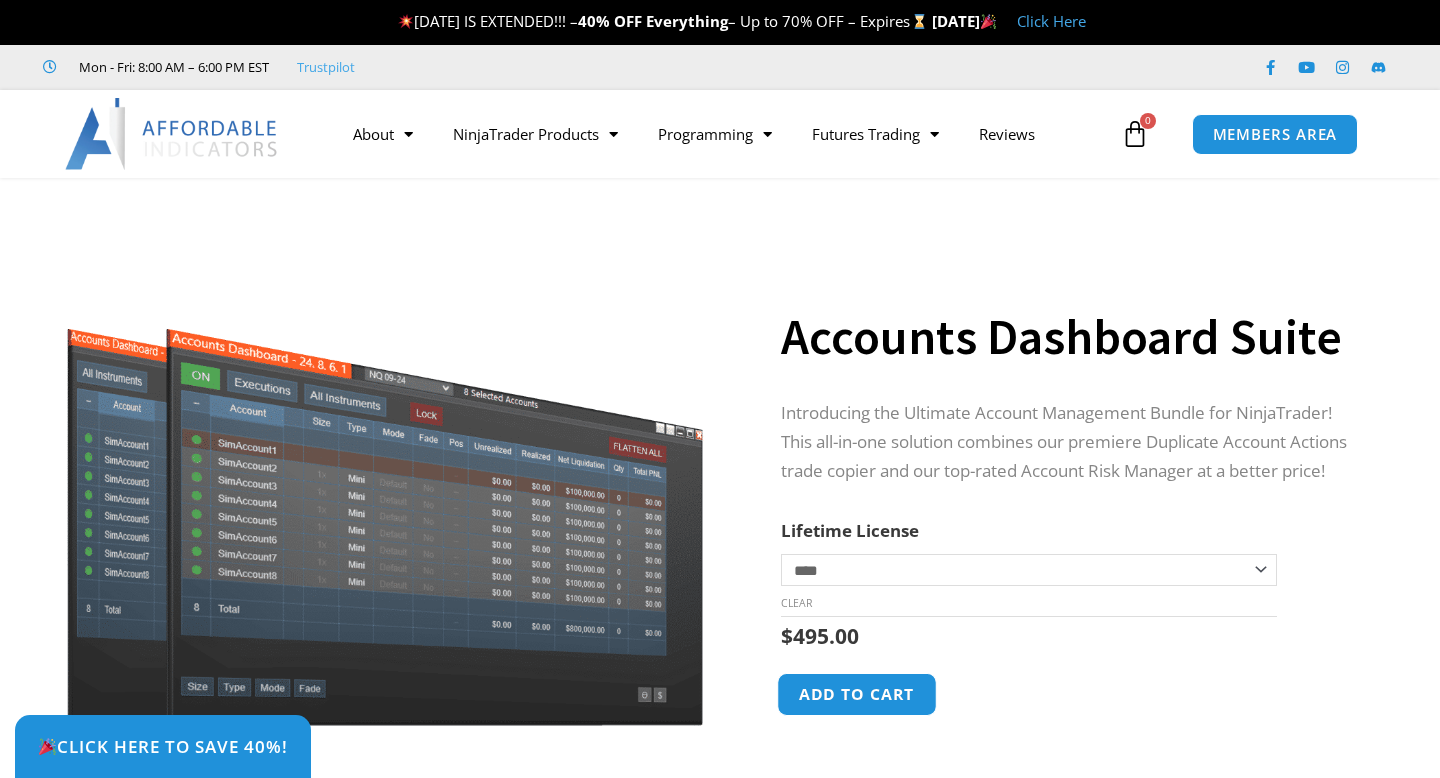 click on "Add to cart" 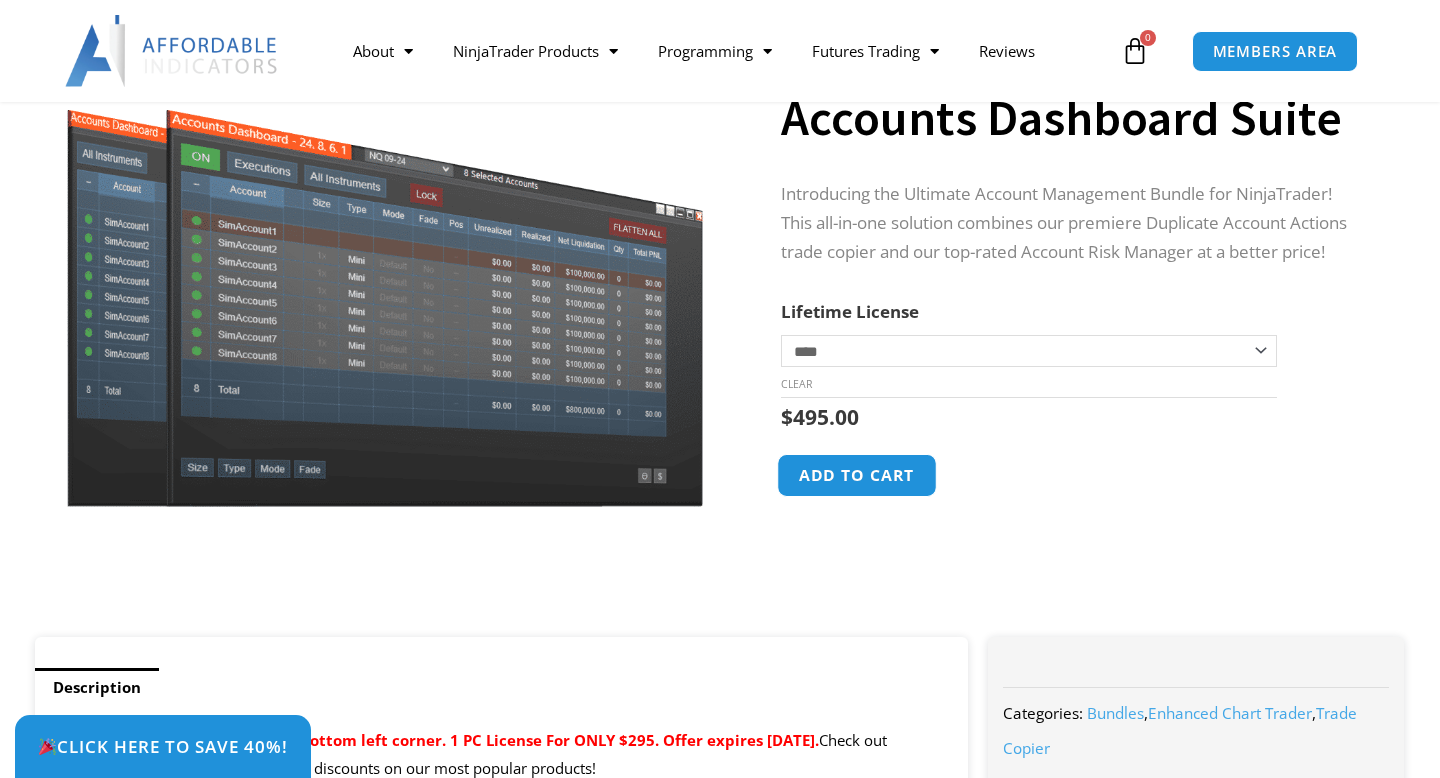 scroll, scrollTop: 431, scrollLeft: 0, axis: vertical 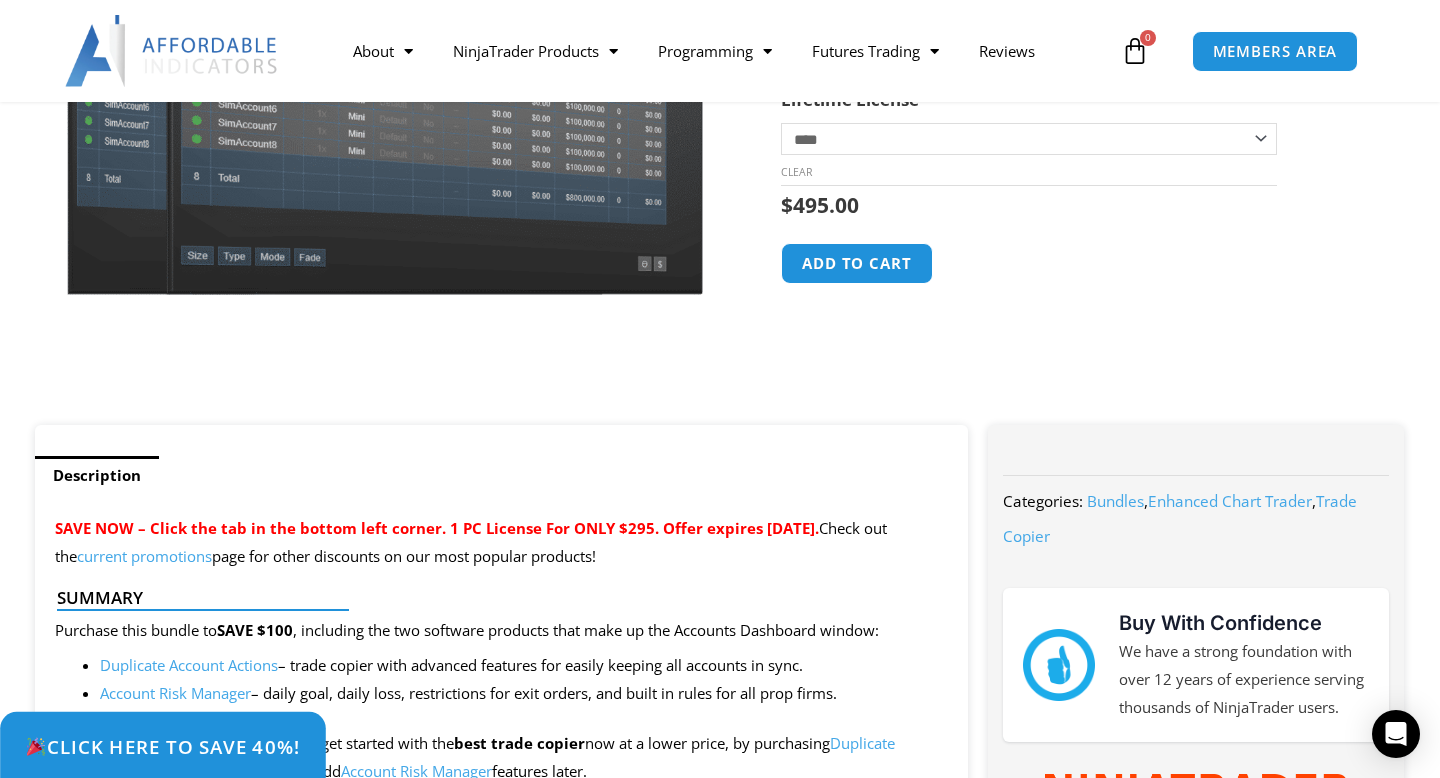 click on "Click Here to save 40%!" at bounding box center [162, 746] 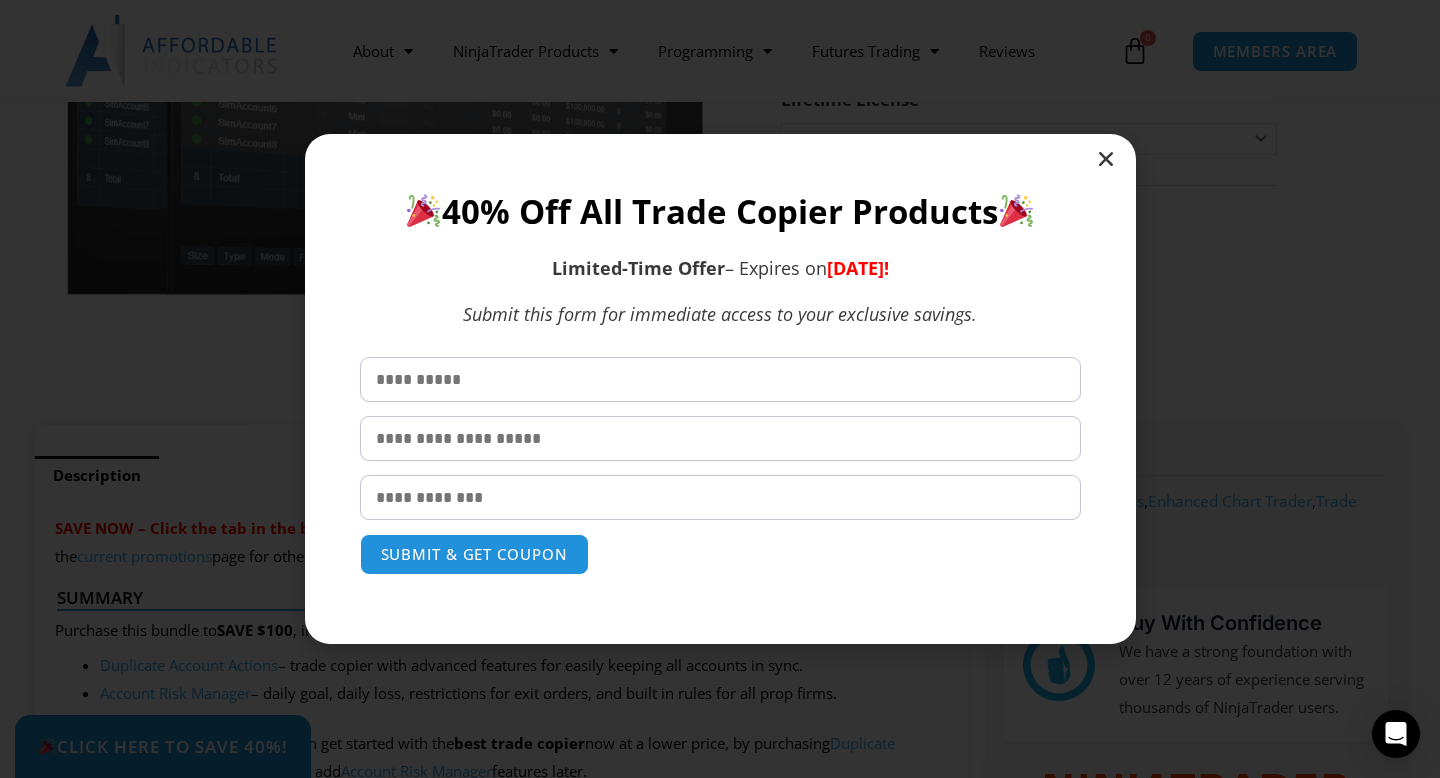 click at bounding box center (1106, 159) 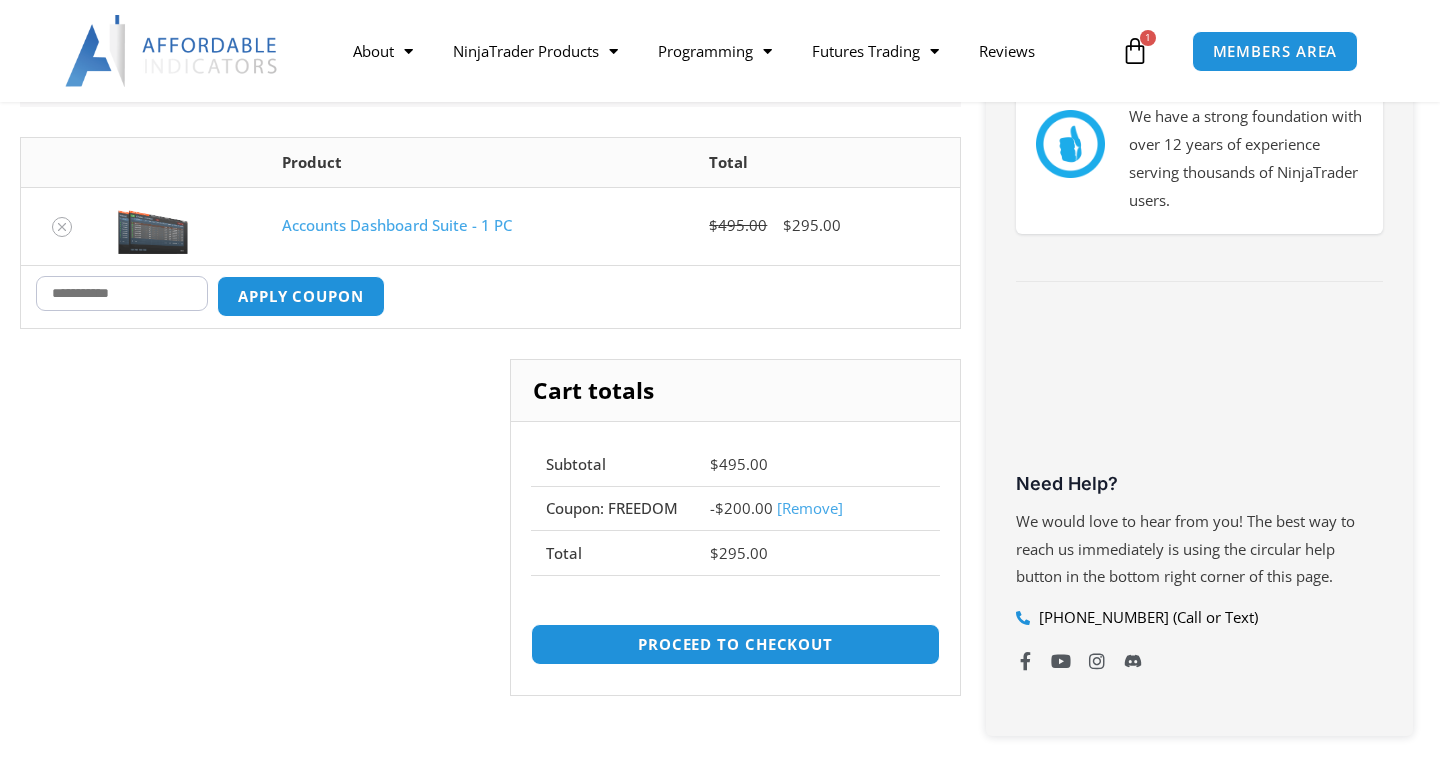 scroll, scrollTop: 424, scrollLeft: 0, axis: vertical 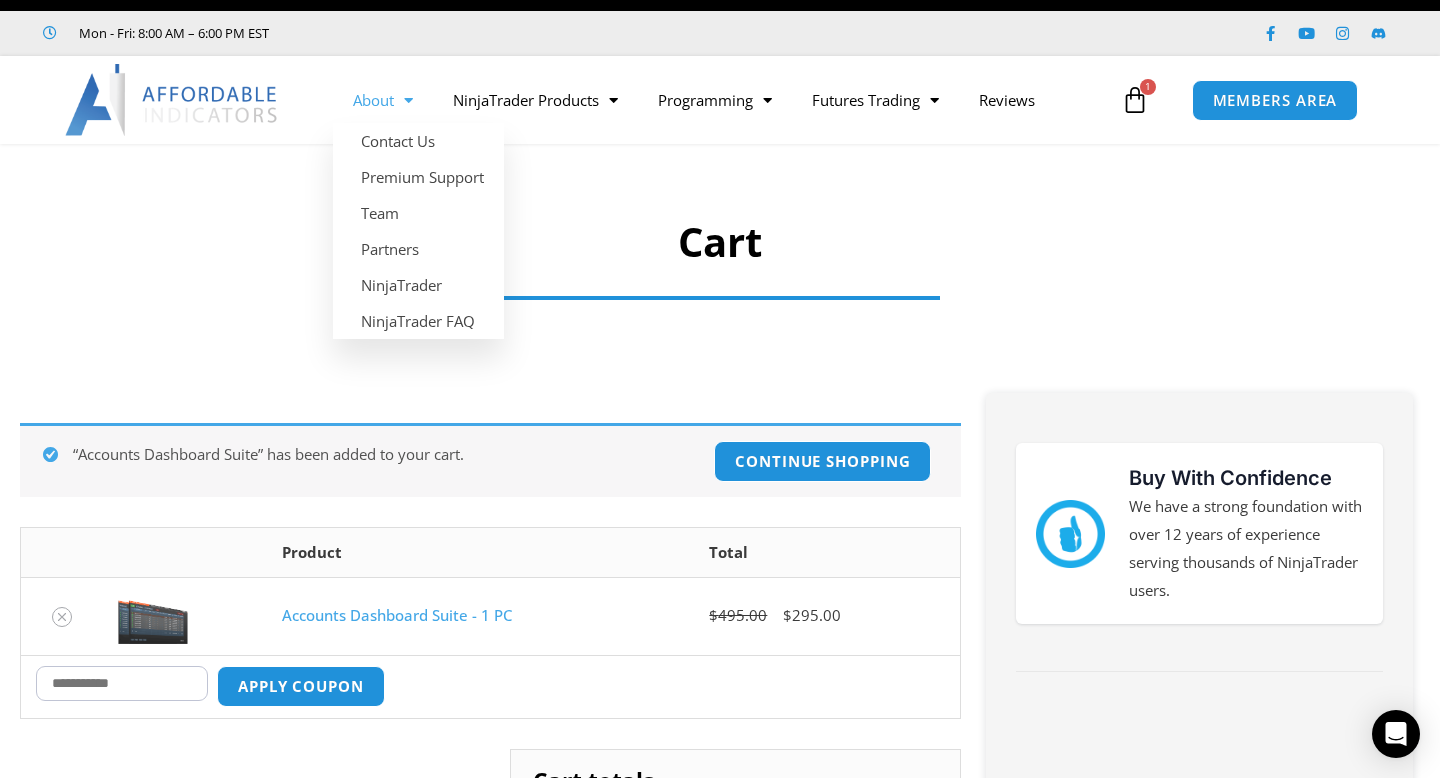 click 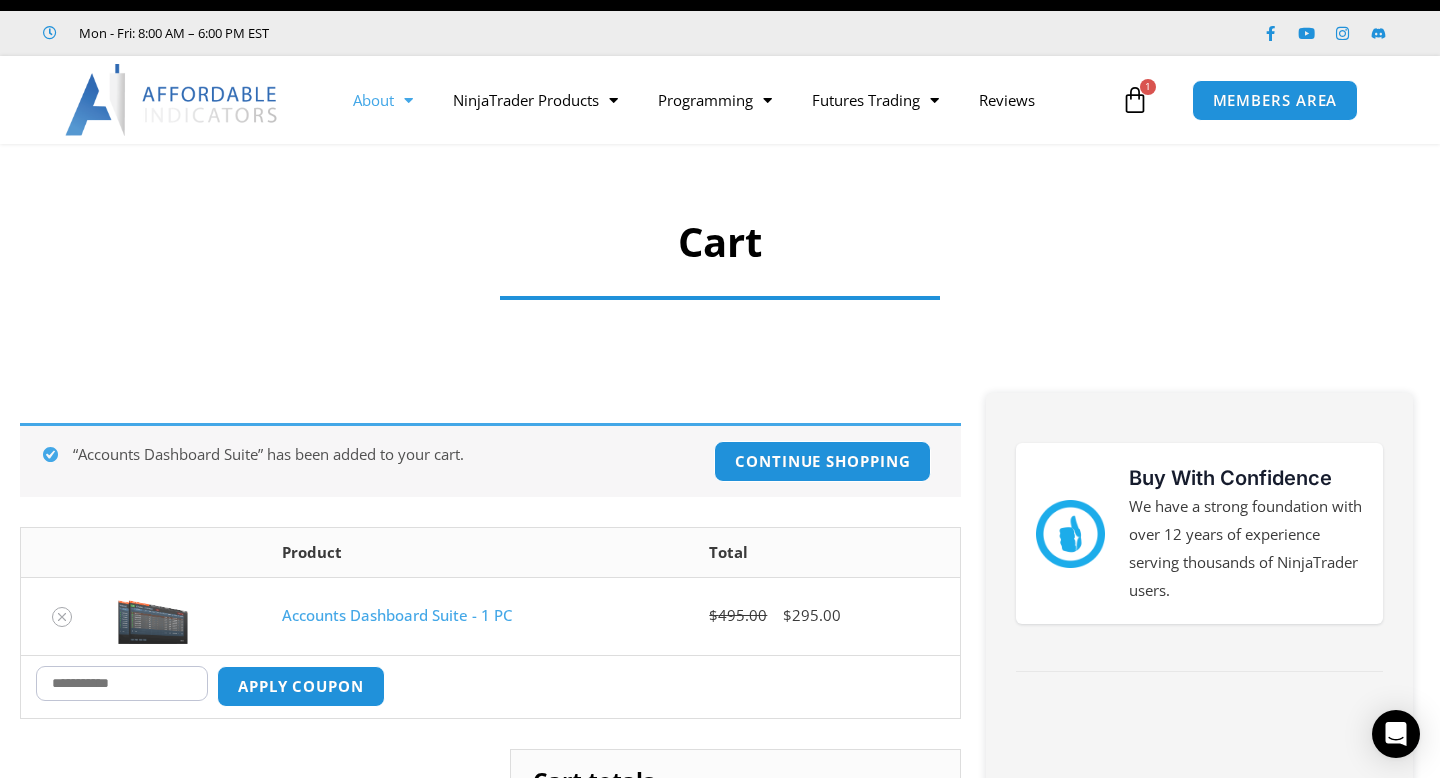 click 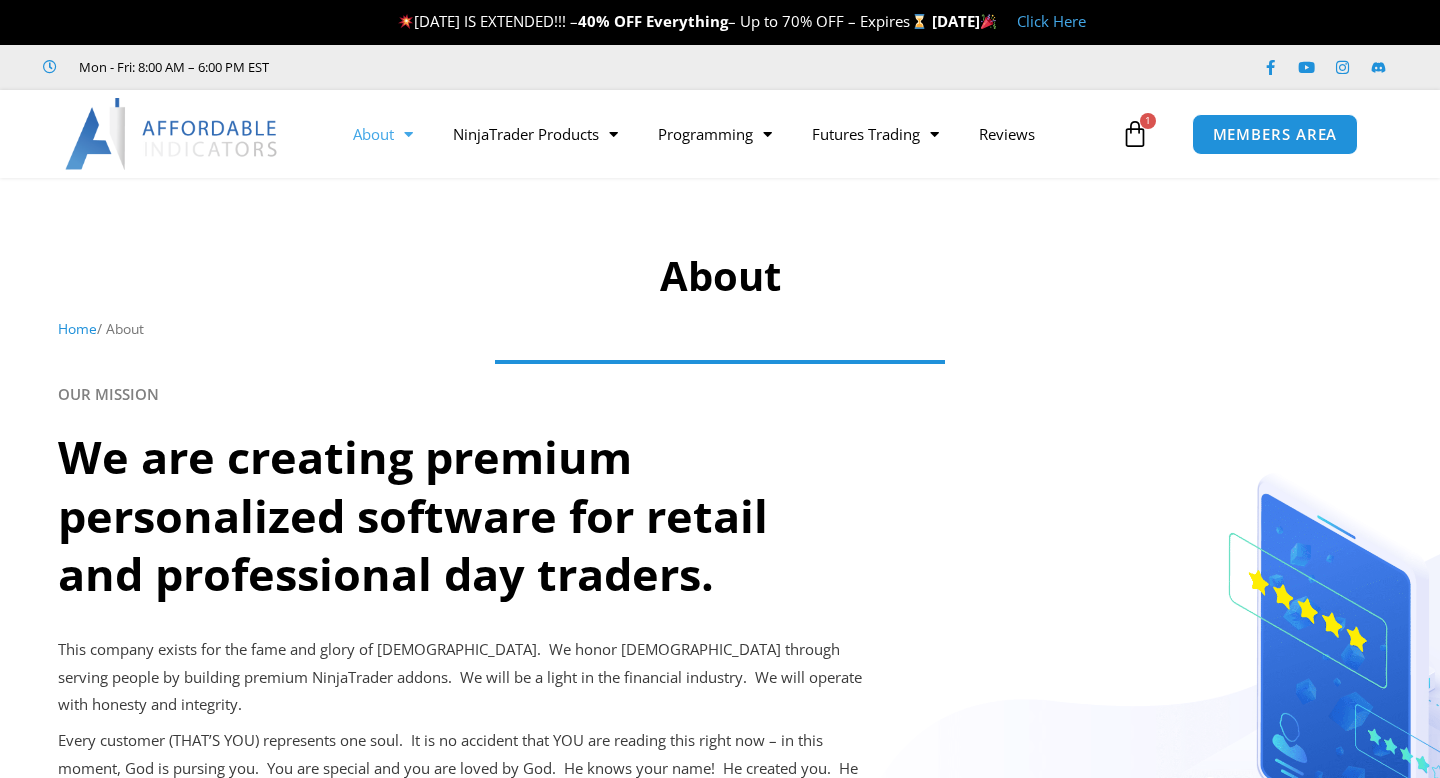 scroll, scrollTop: 0, scrollLeft: 0, axis: both 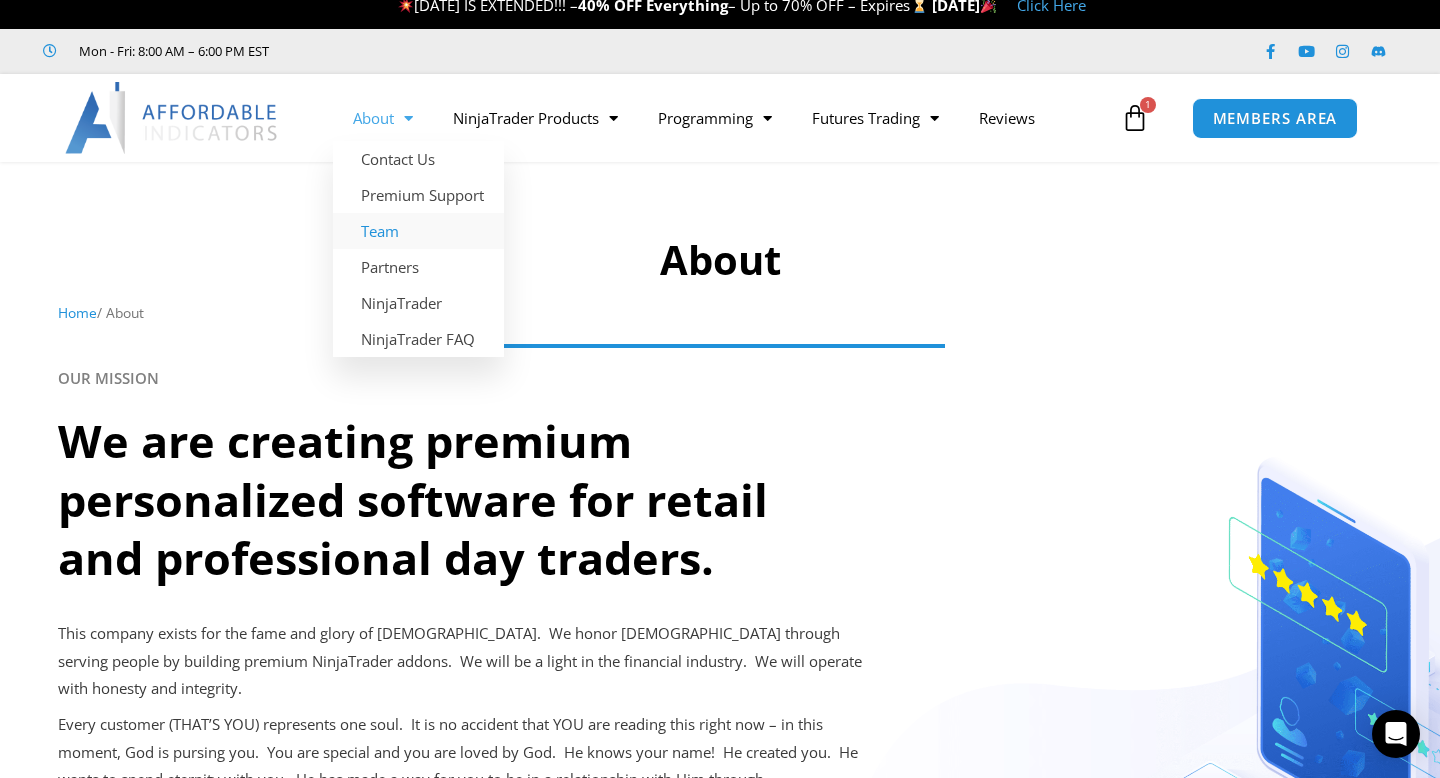 click on "Team" 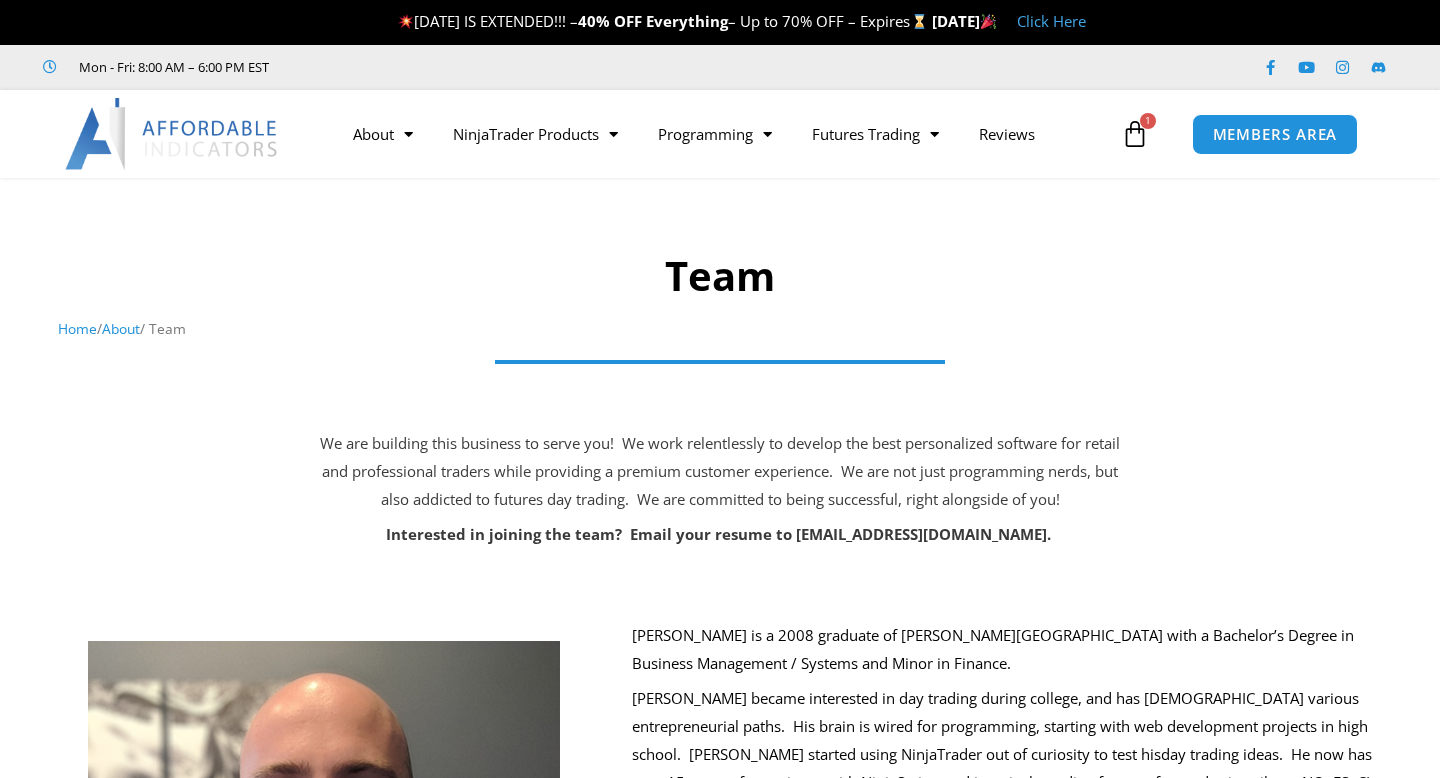 scroll, scrollTop: 234, scrollLeft: 0, axis: vertical 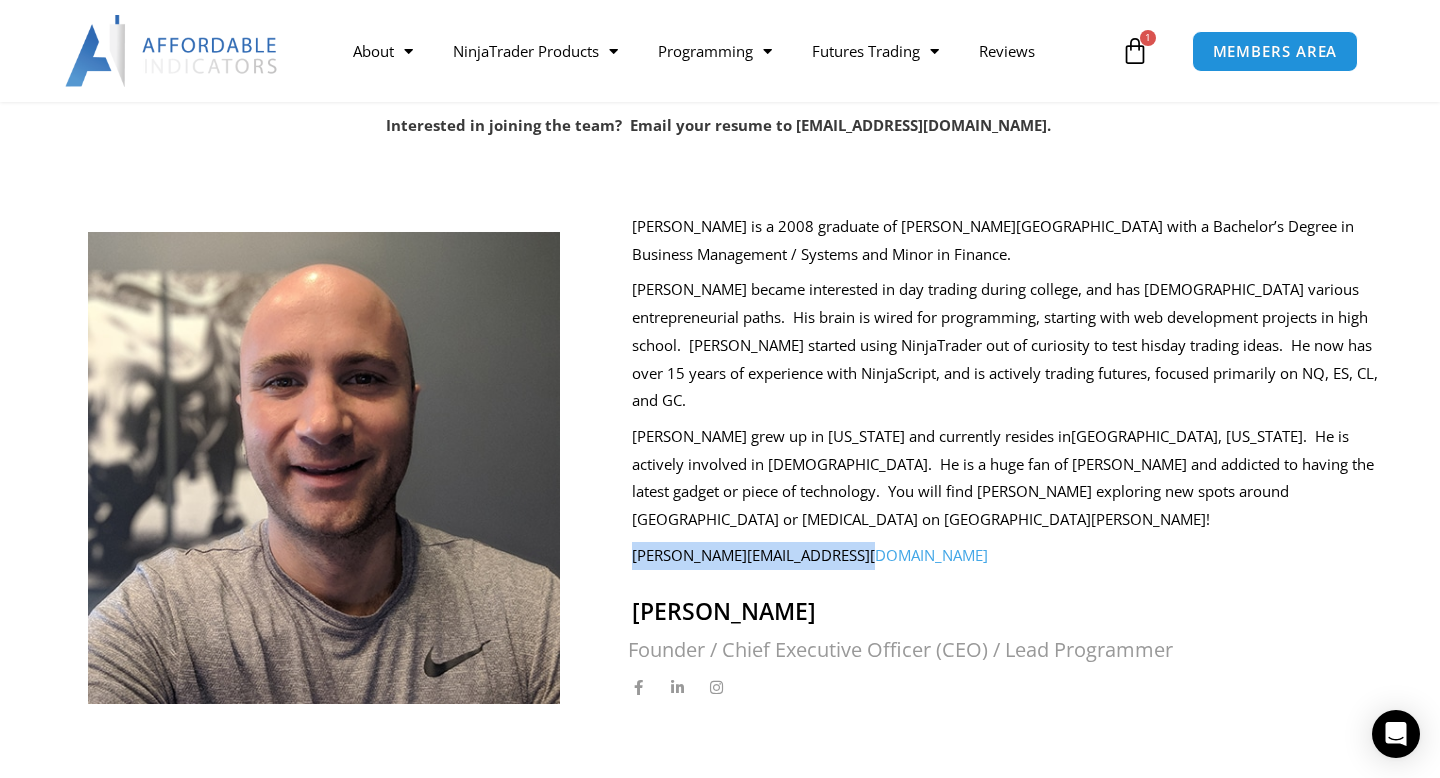 drag, startPoint x: 850, startPoint y: 498, endPoint x: 626, endPoint y: 501, distance: 224.0201 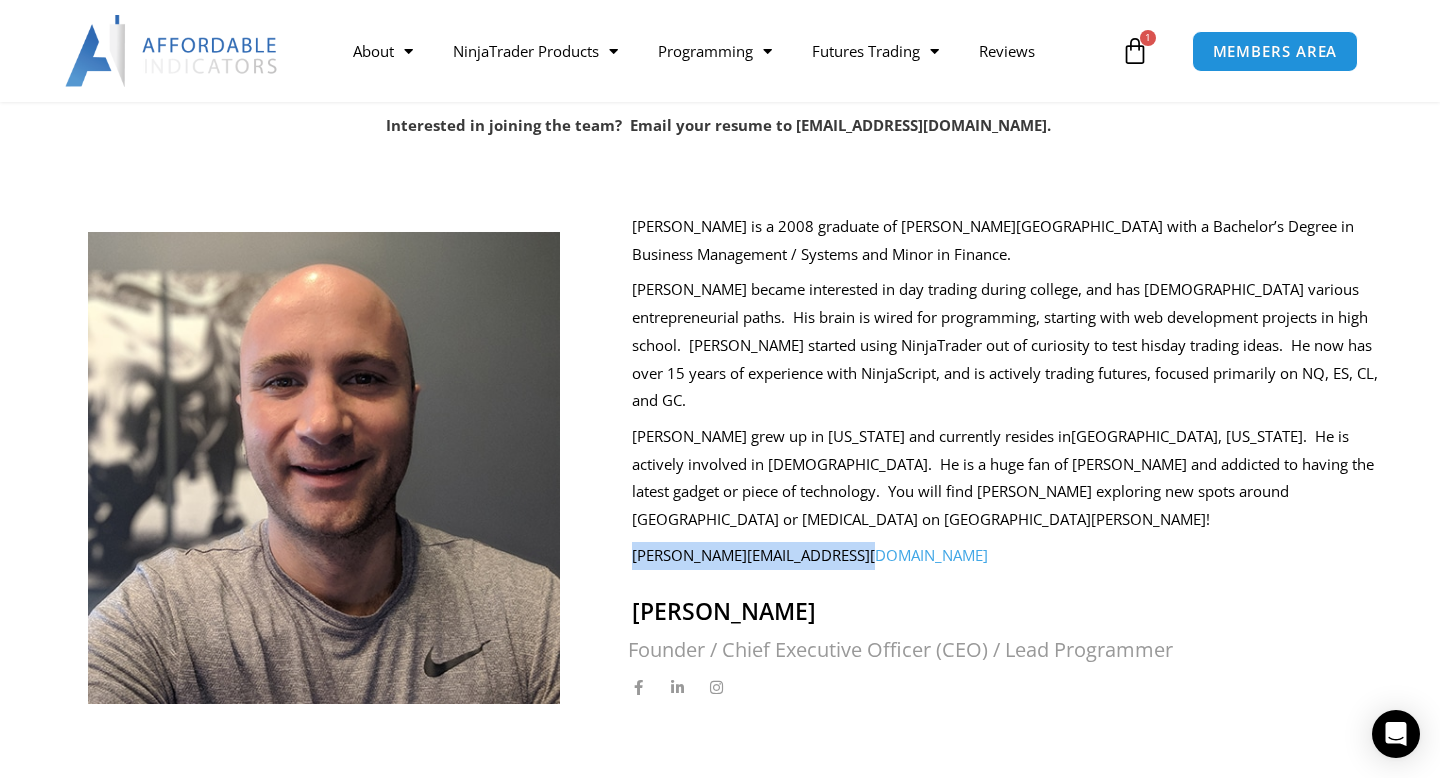 copy on "joel@affordableindicators.com" 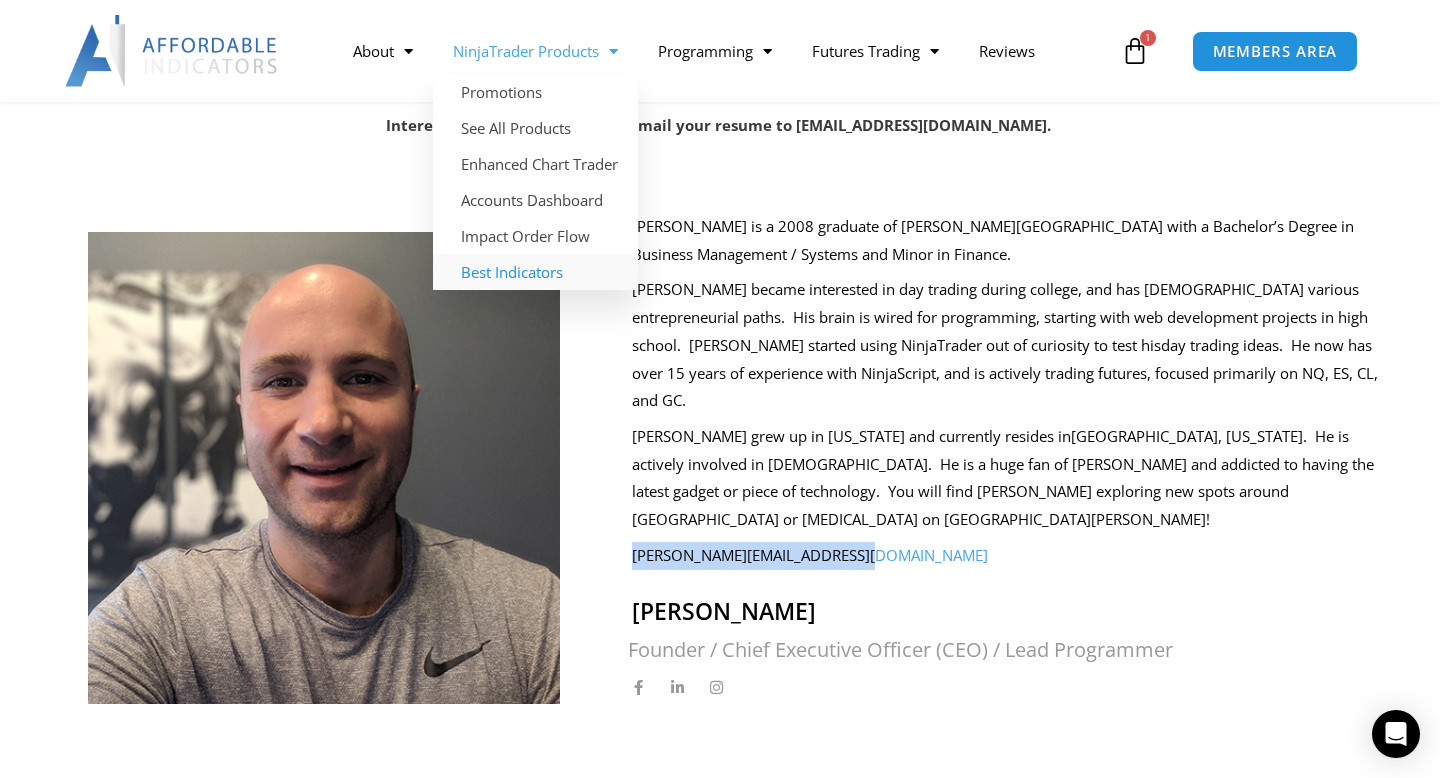 click on "Best Indicators" 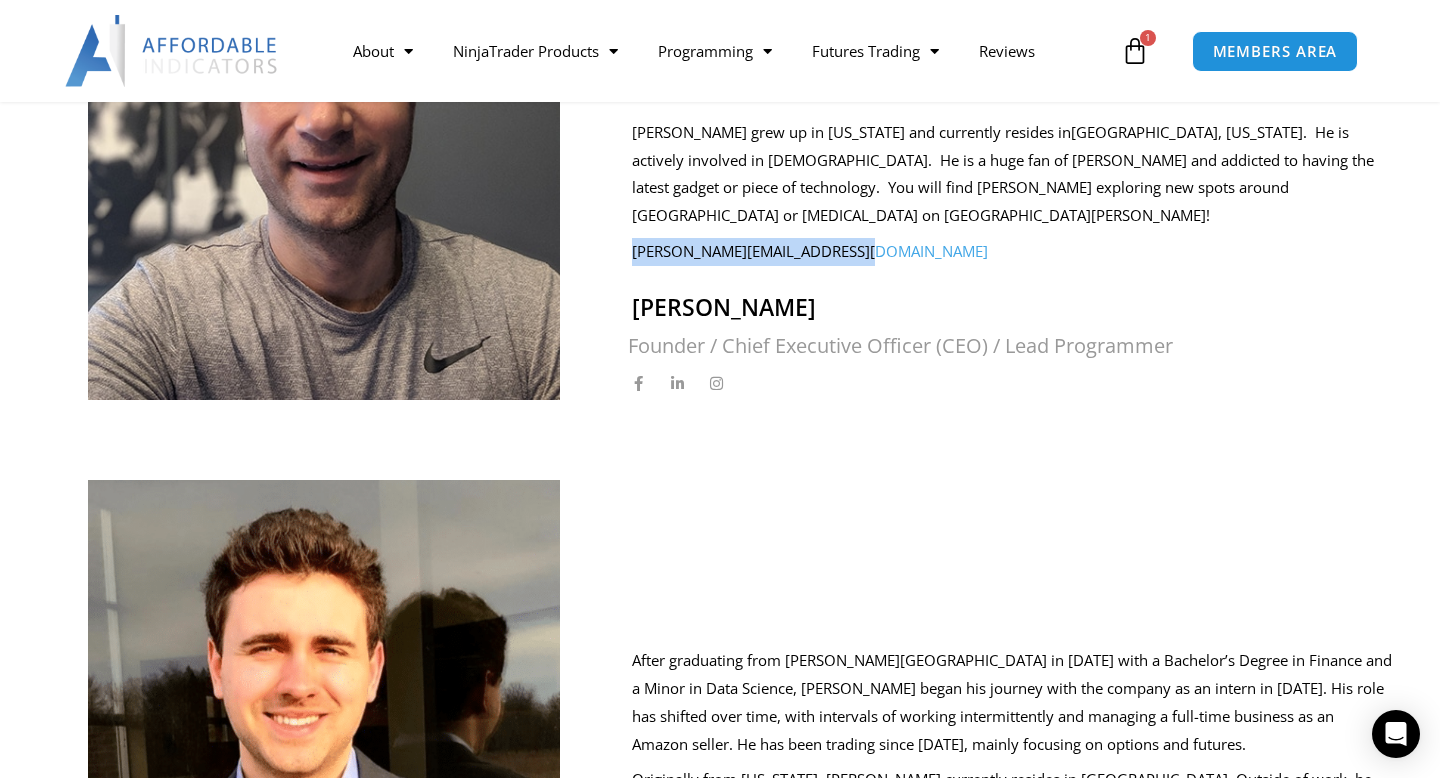 scroll, scrollTop: 902, scrollLeft: 0, axis: vertical 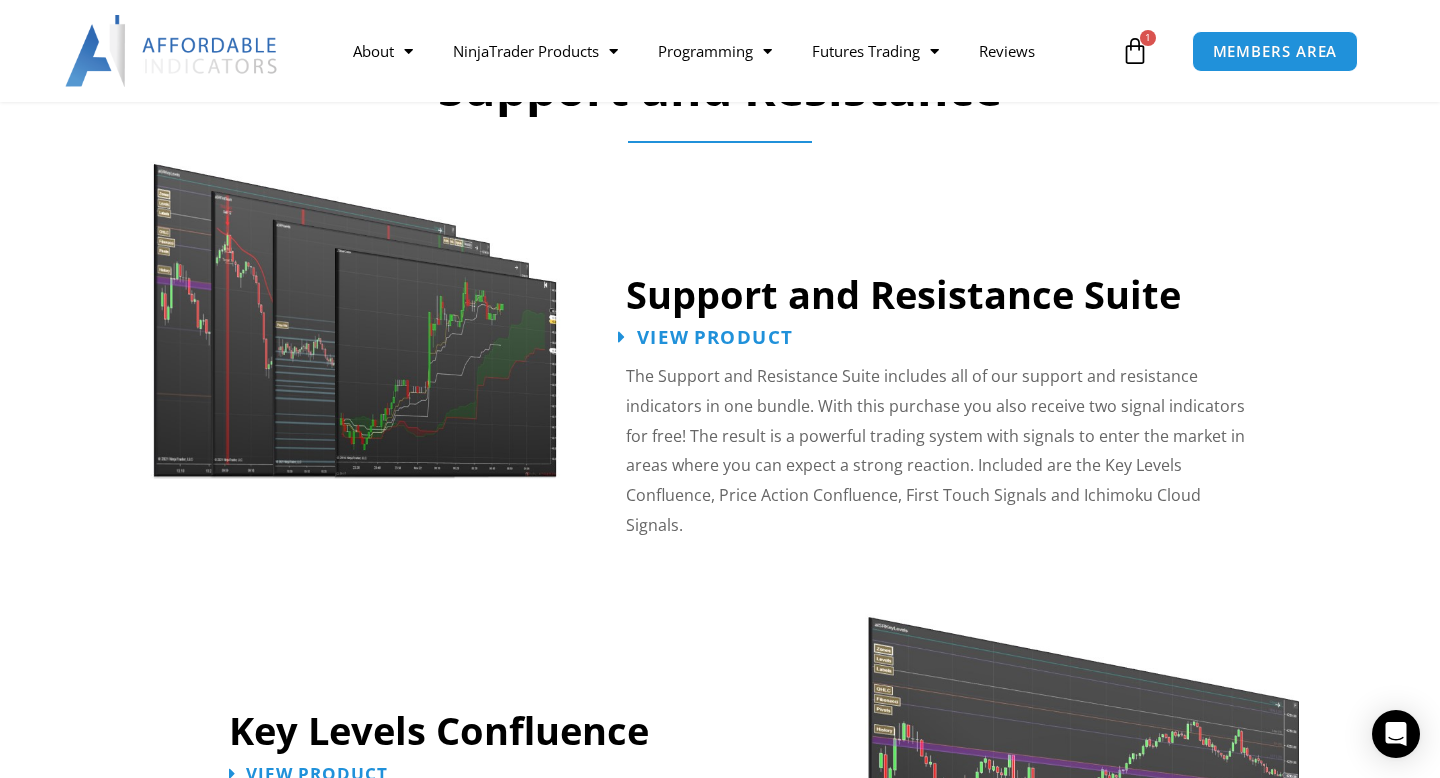 click on "View Product" at bounding box center [715, 337] 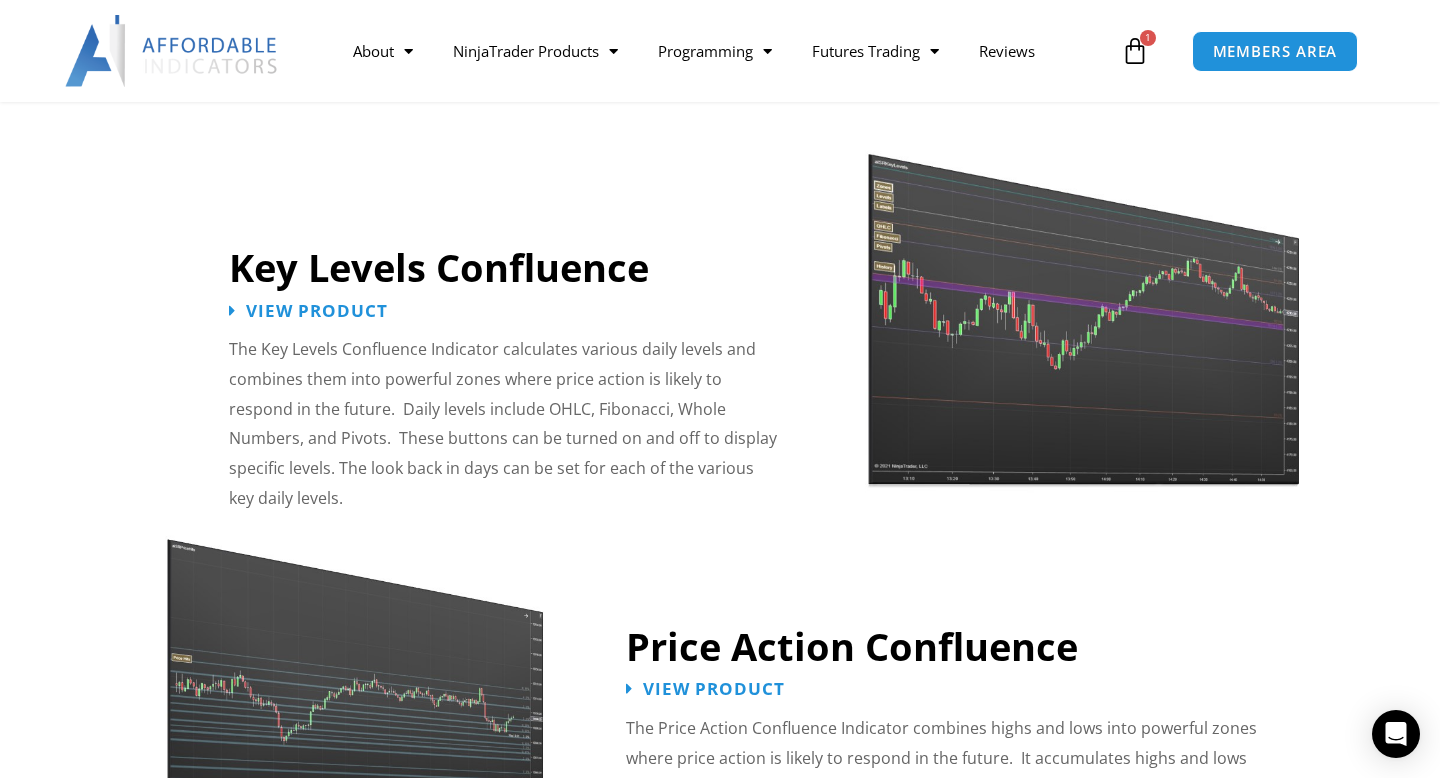 scroll, scrollTop: 2346, scrollLeft: 0, axis: vertical 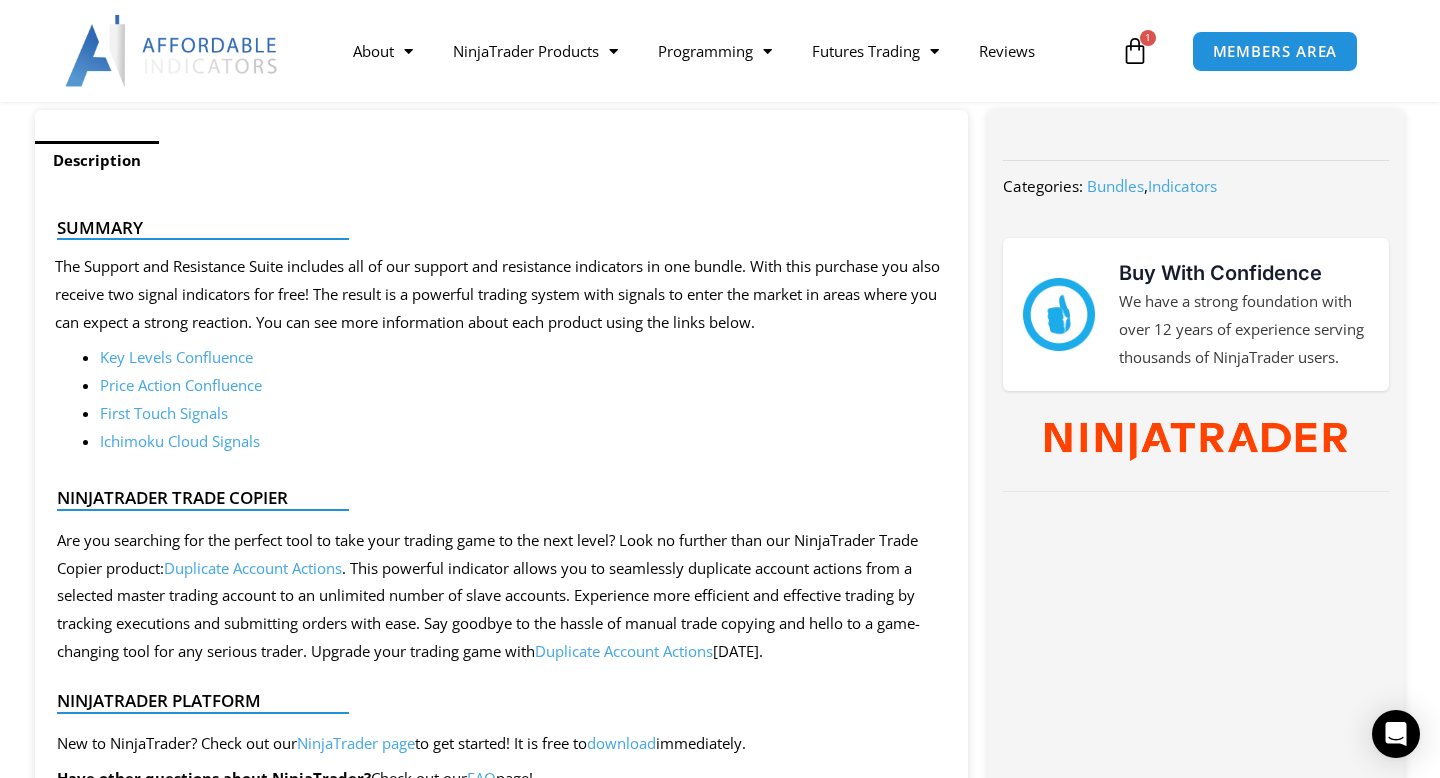 click on "Price Action Confluence" at bounding box center (181, 385) 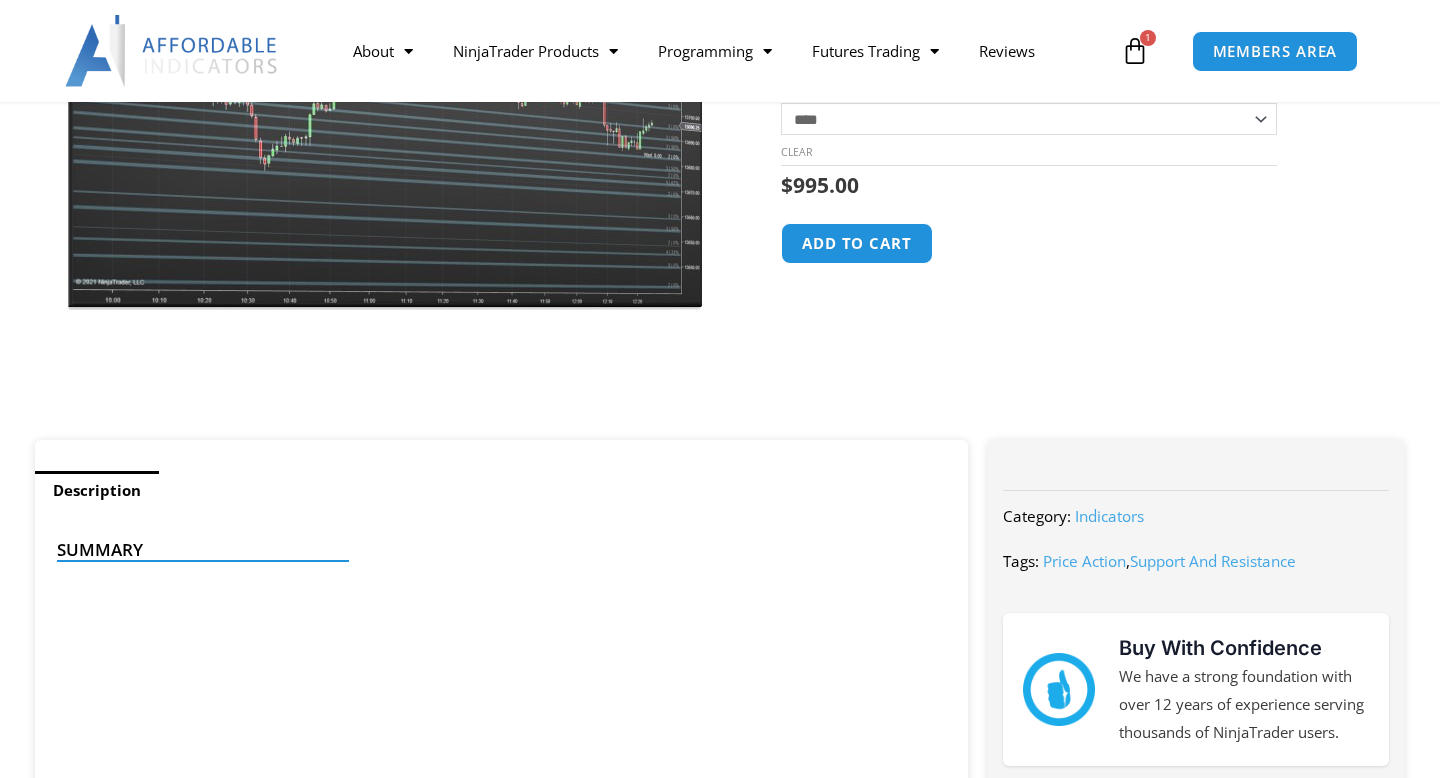 scroll, scrollTop: 241, scrollLeft: 0, axis: vertical 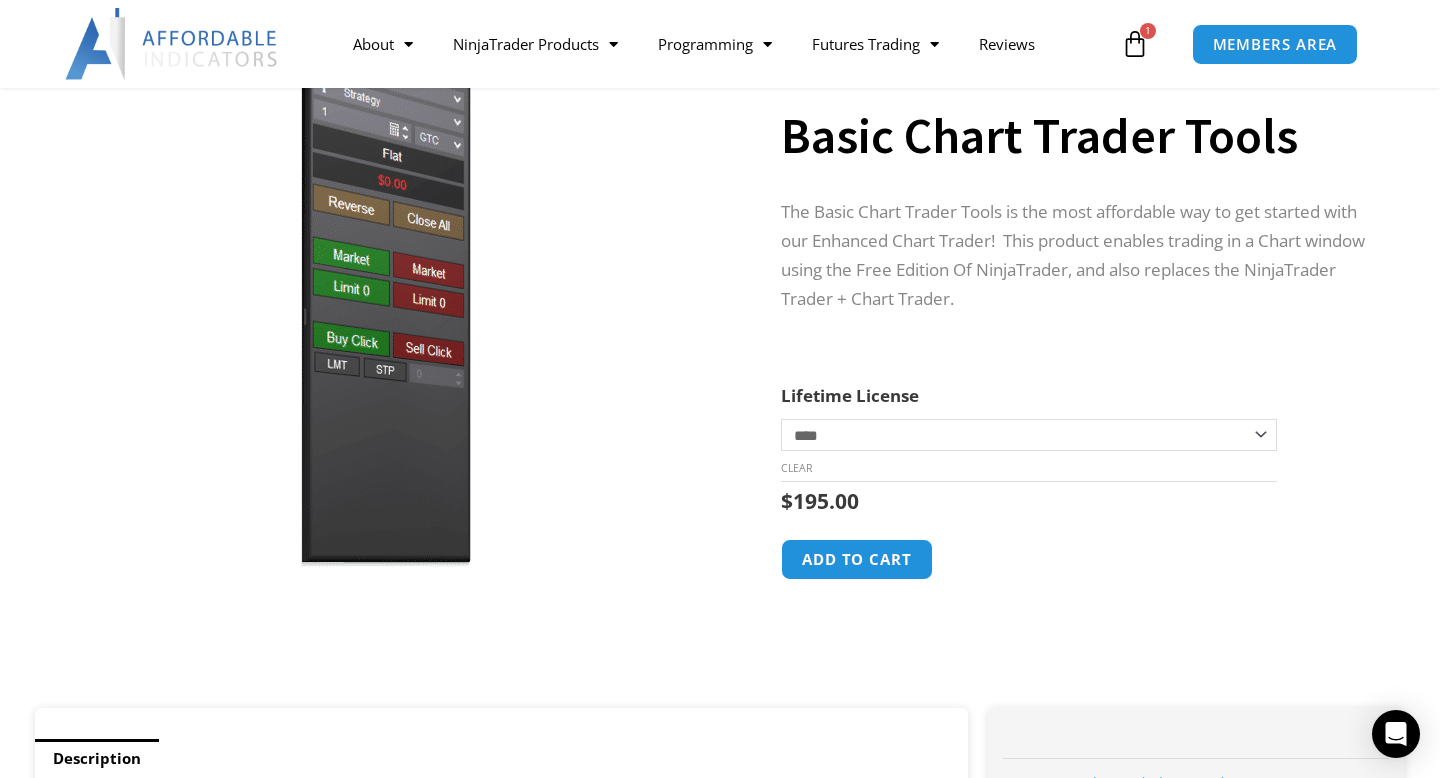 click on "**********" 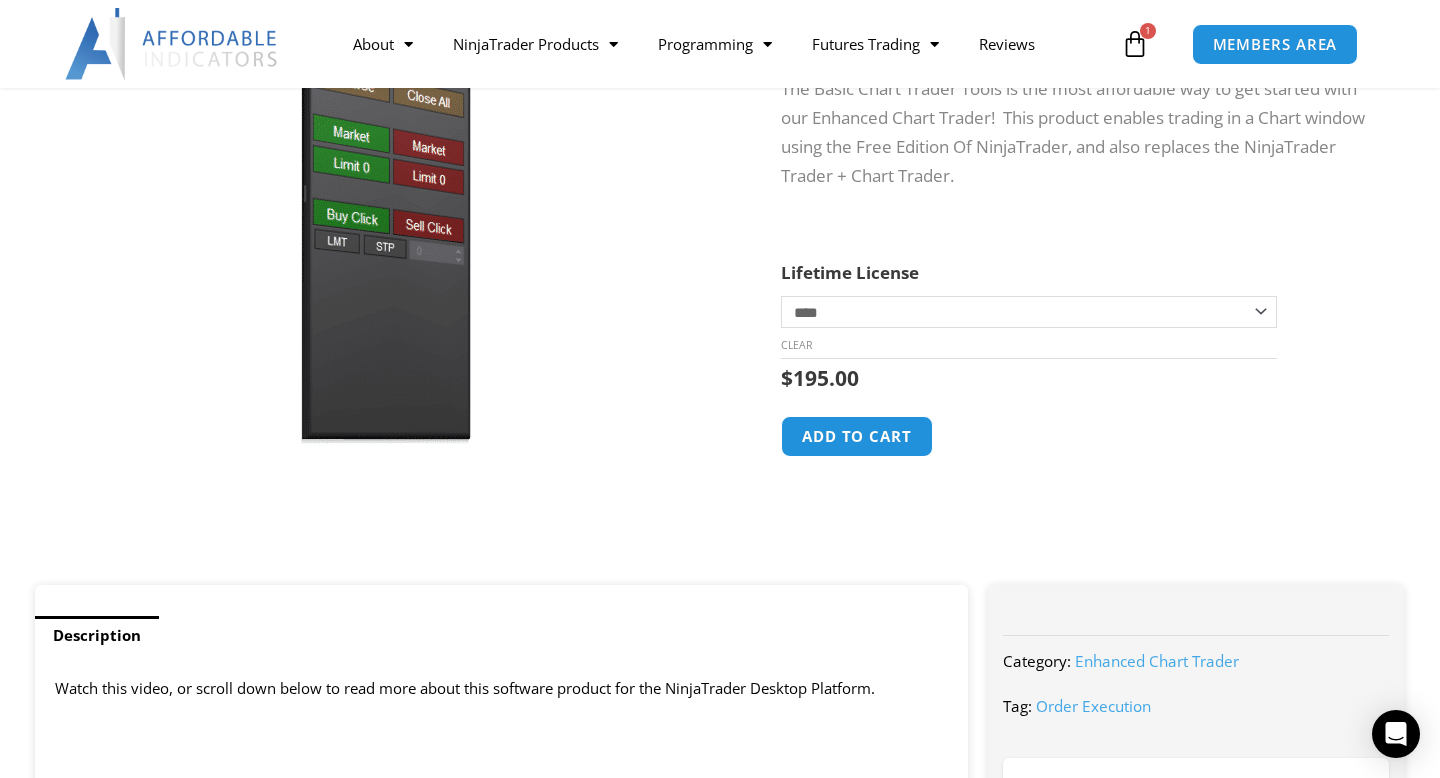 scroll, scrollTop: 0, scrollLeft: 0, axis: both 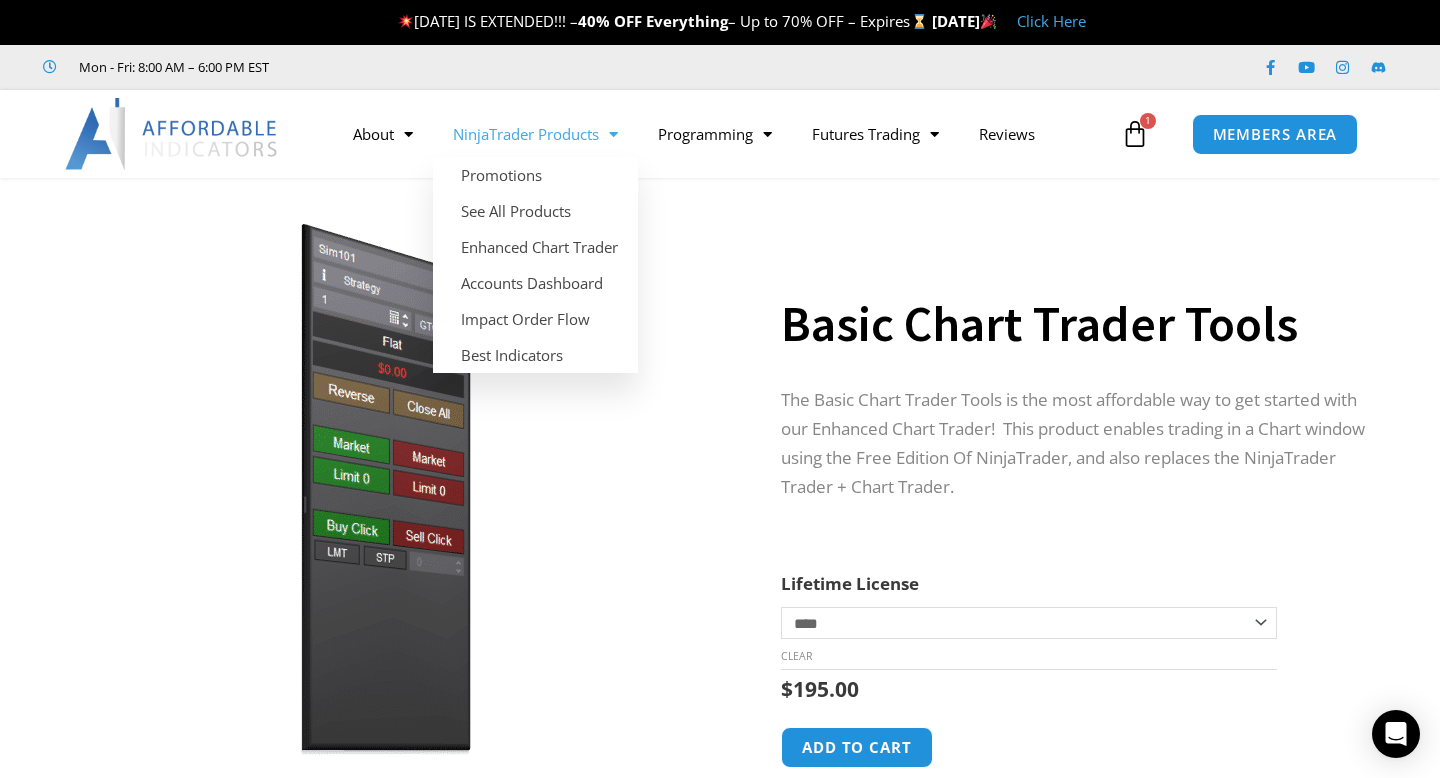 click on "NinjaTrader Products" 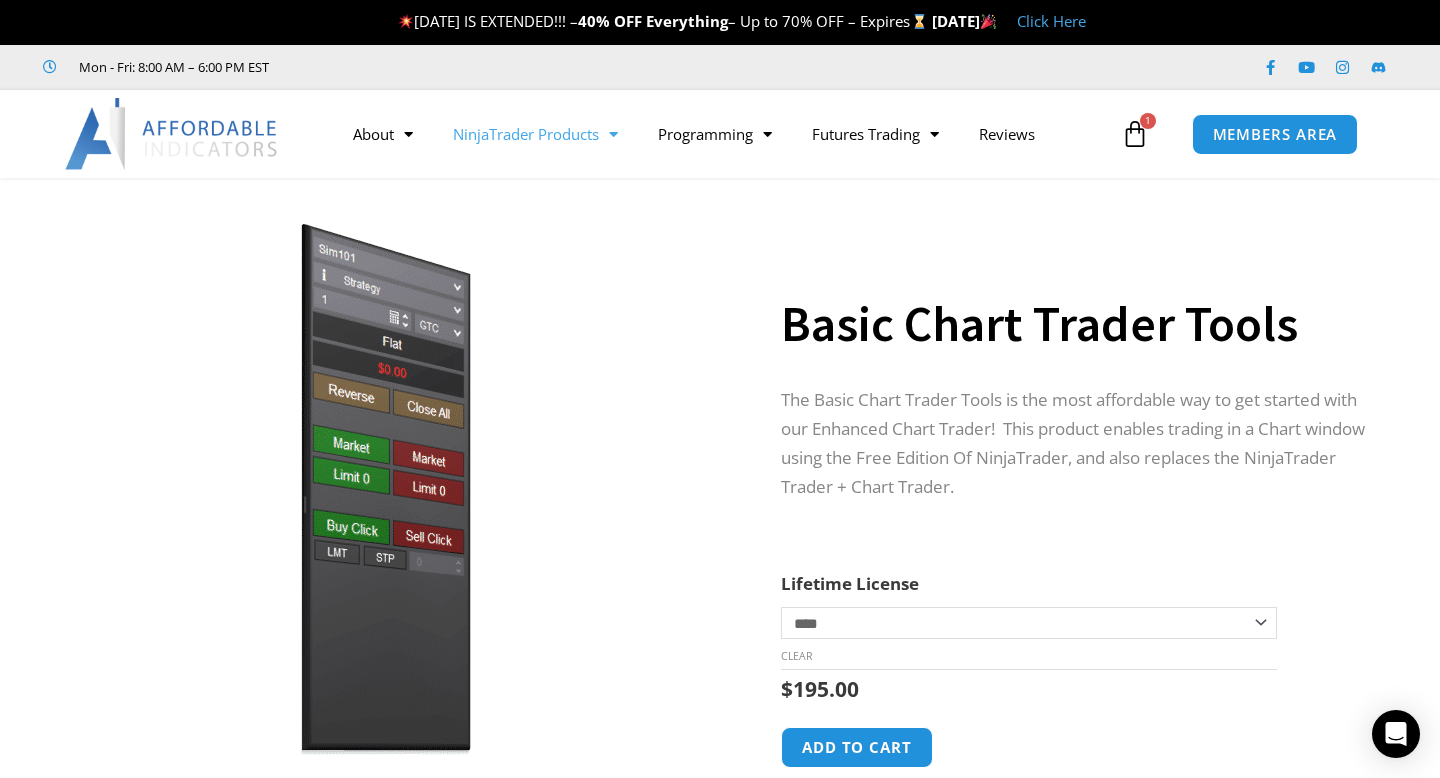 click on "NinjaTrader Products" 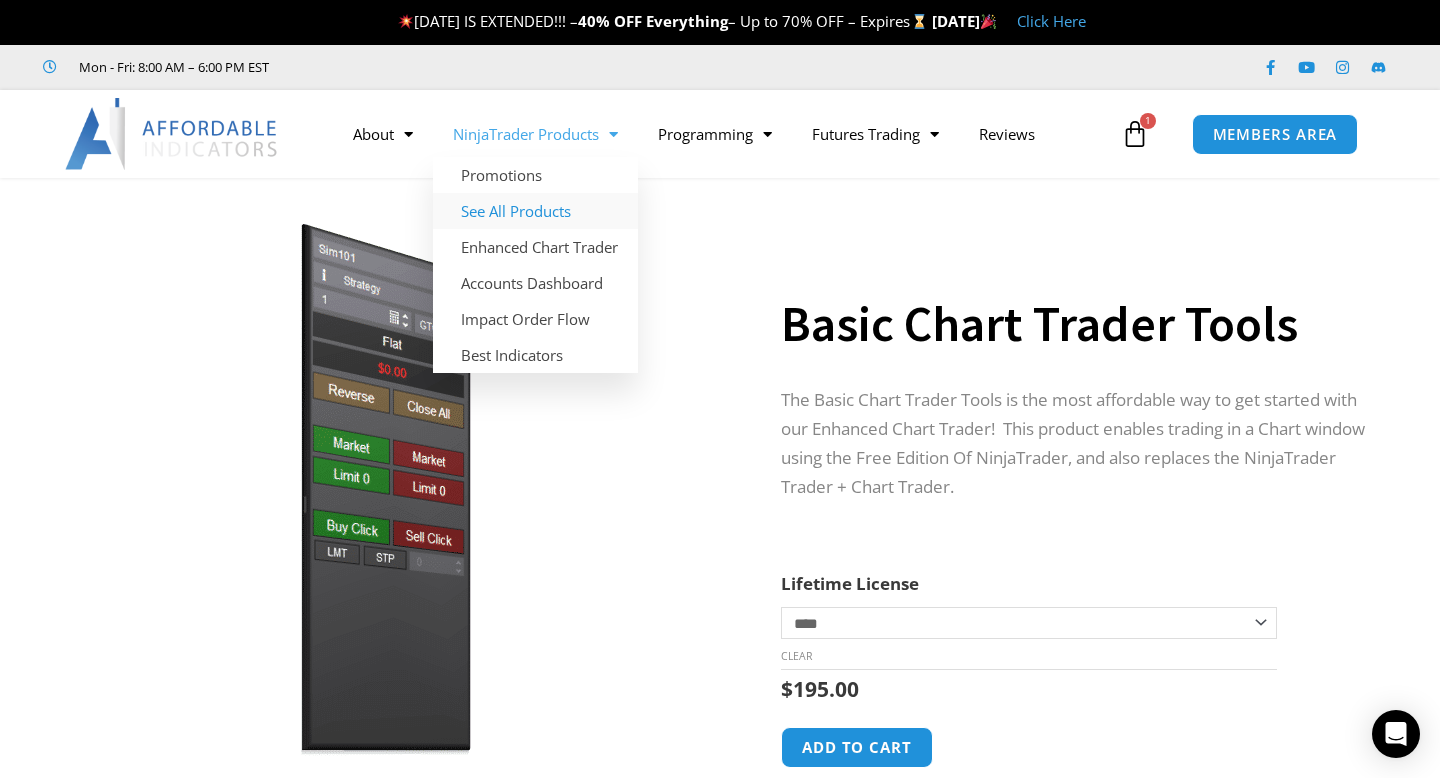 click on "See All Products" 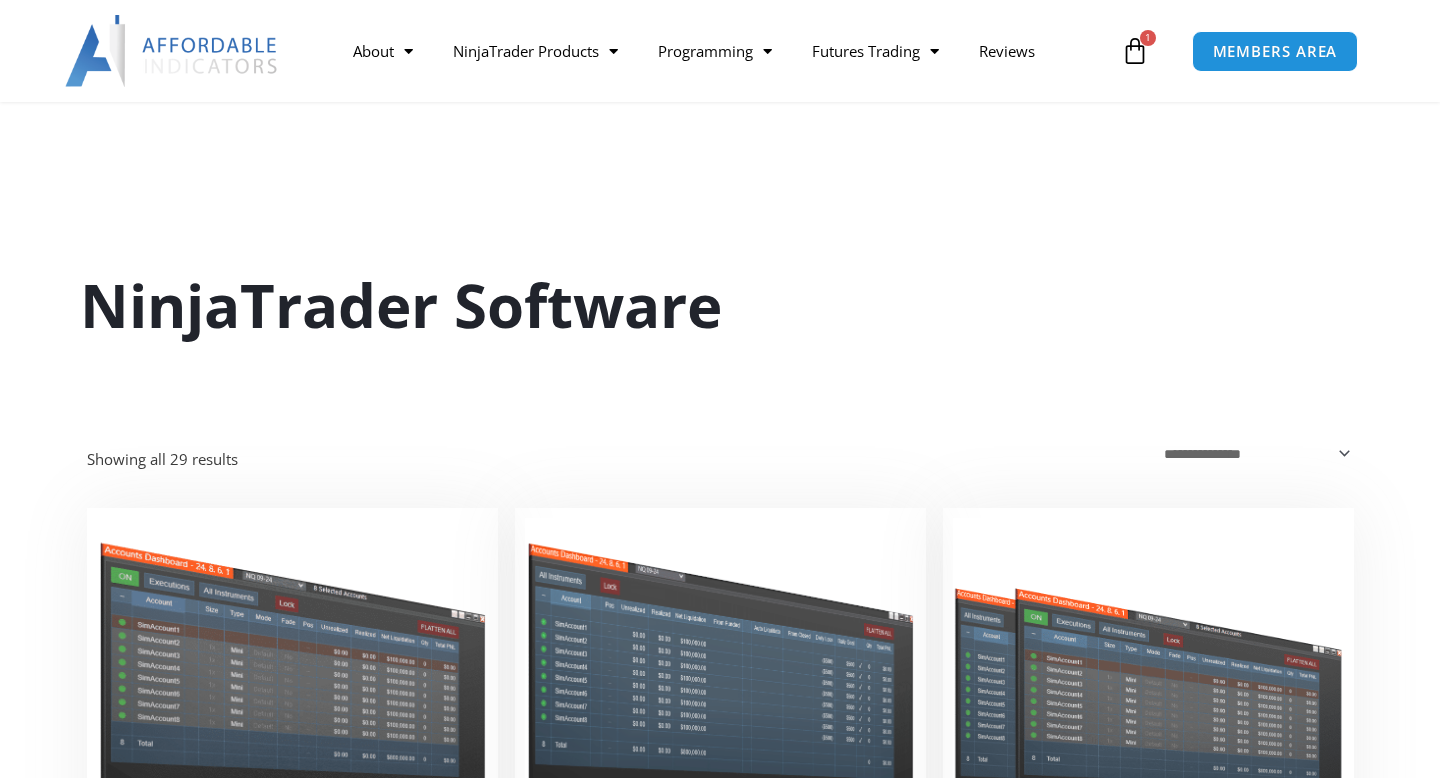 scroll, scrollTop: 1599, scrollLeft: 0, axis: vertical 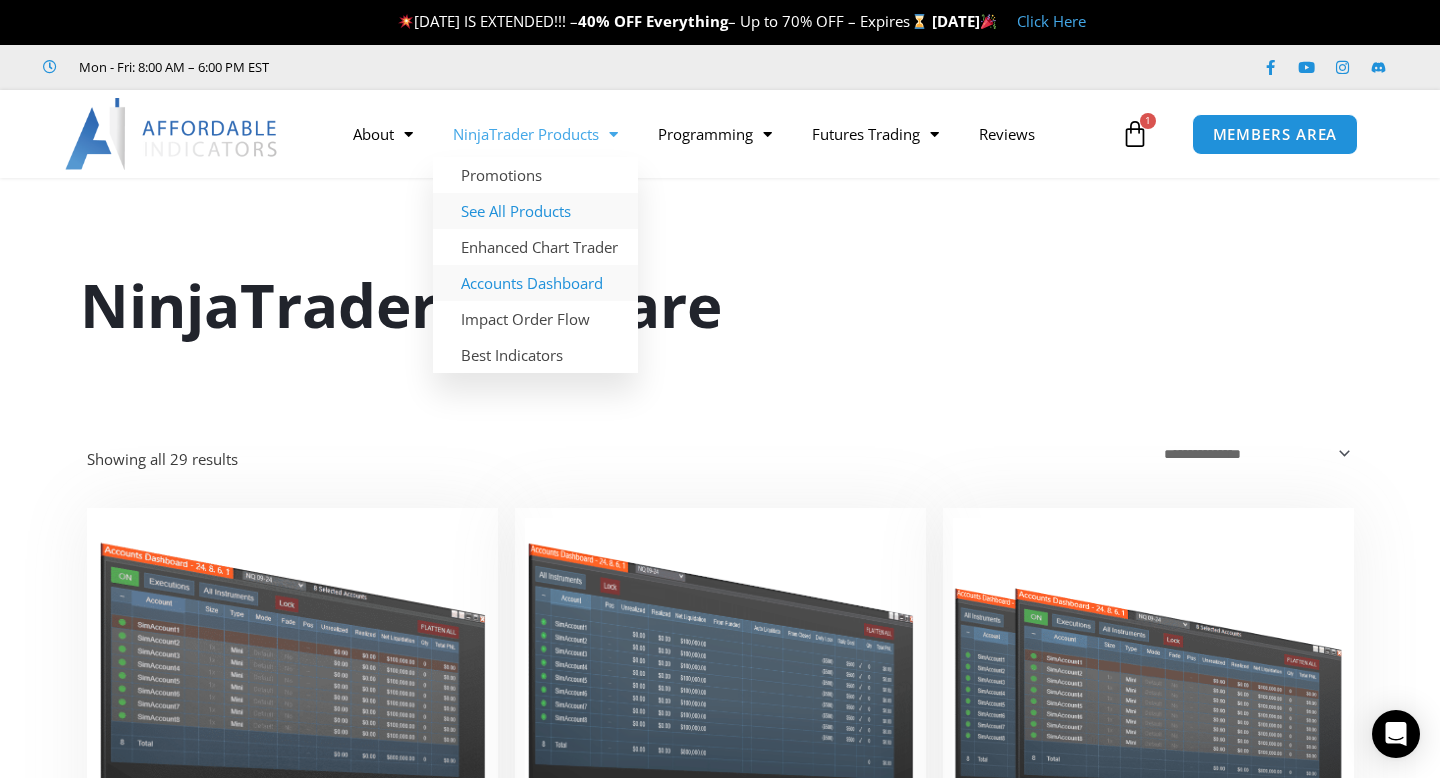 click on "Accounts Dashboard" 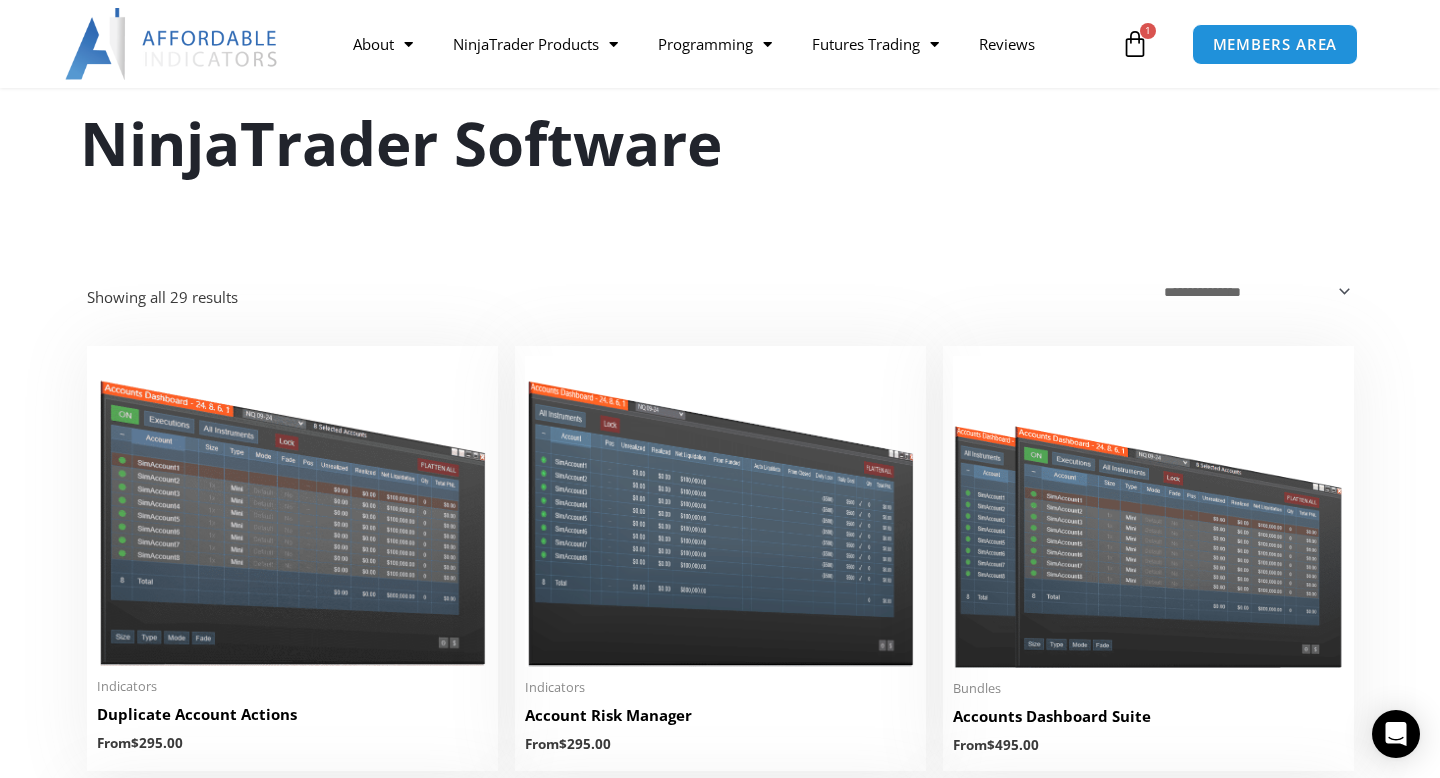 scroll, scrollTop: 287, scrollLeft: 0, axis: vertical 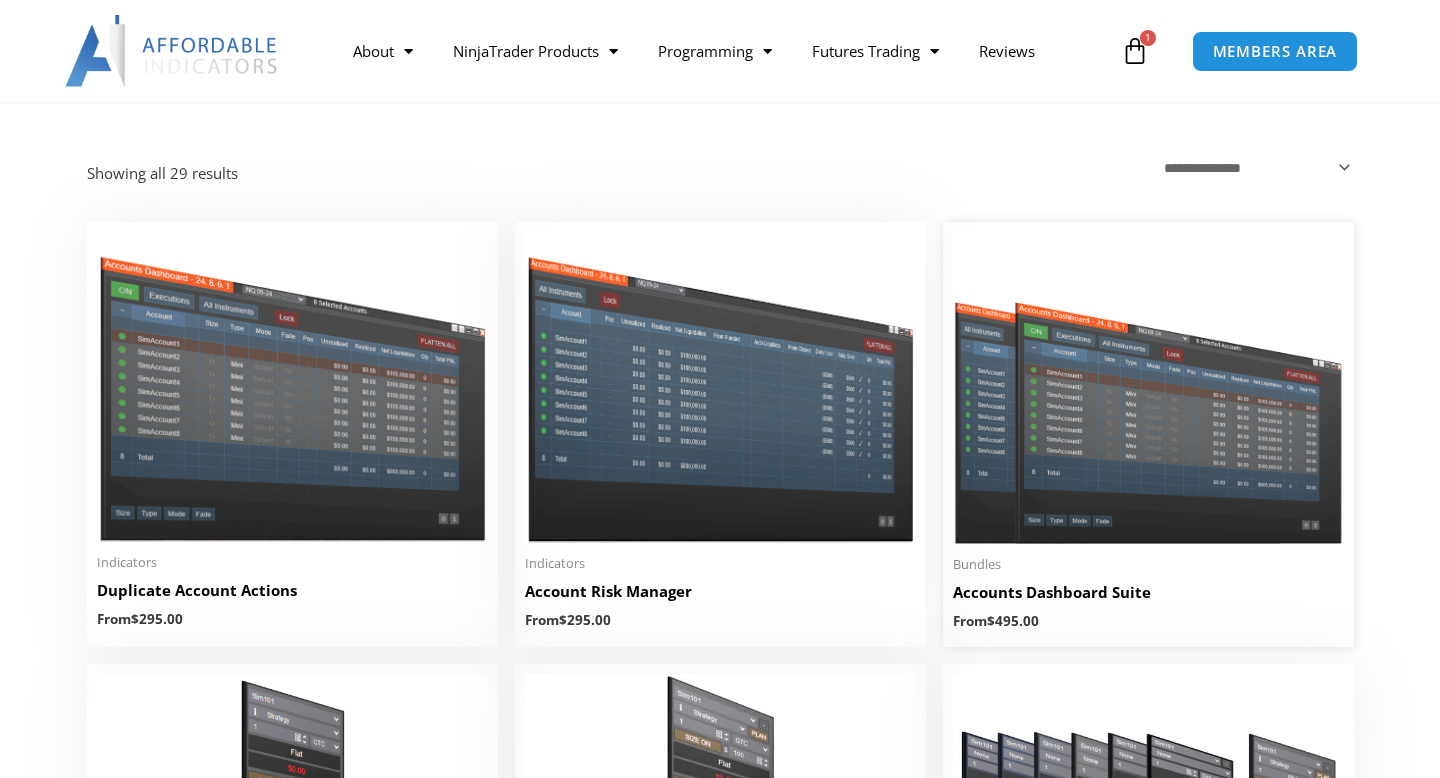 click on "Accounts Dashboard Suite" at bounding box center [1148, 592] 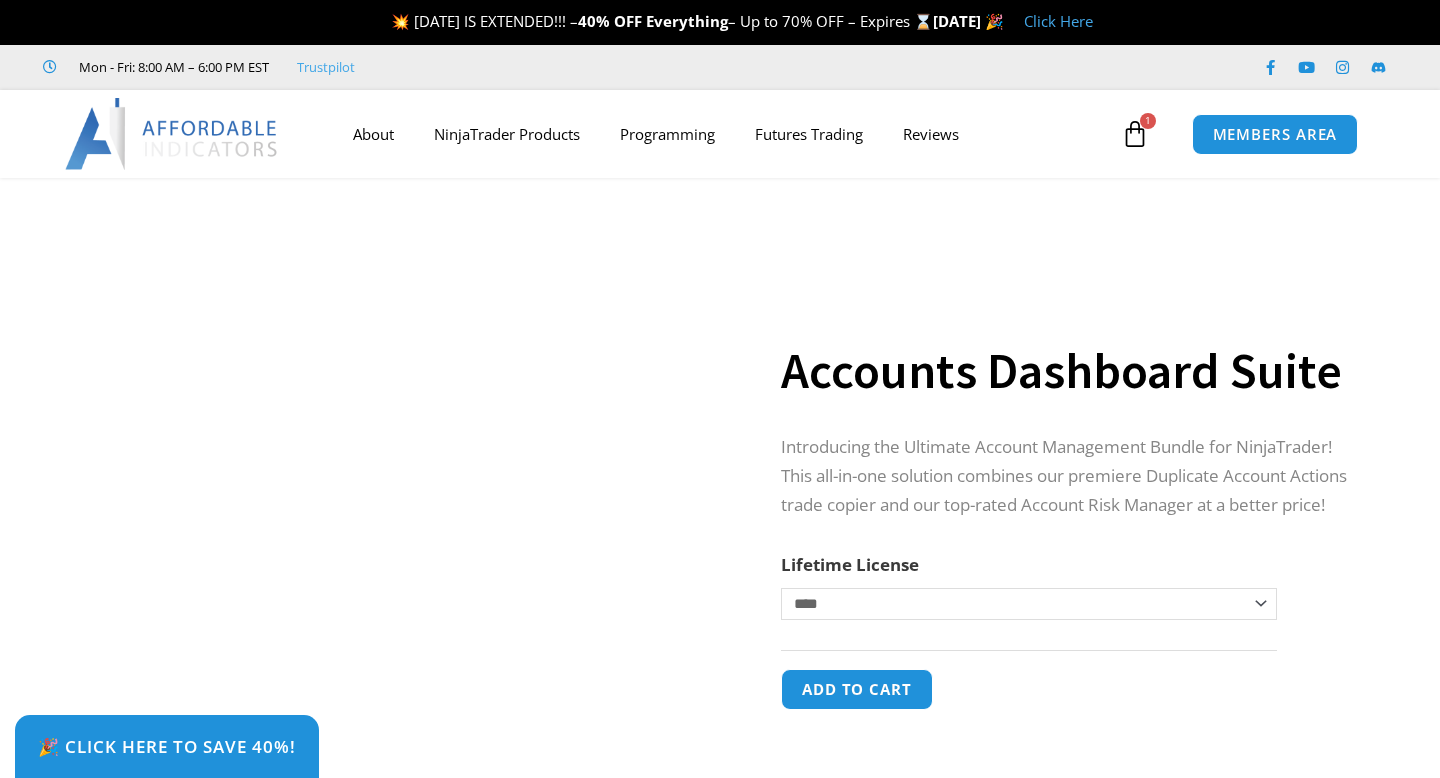scroll, scrollTop: 0, scrollLeft: 0, axis: both 